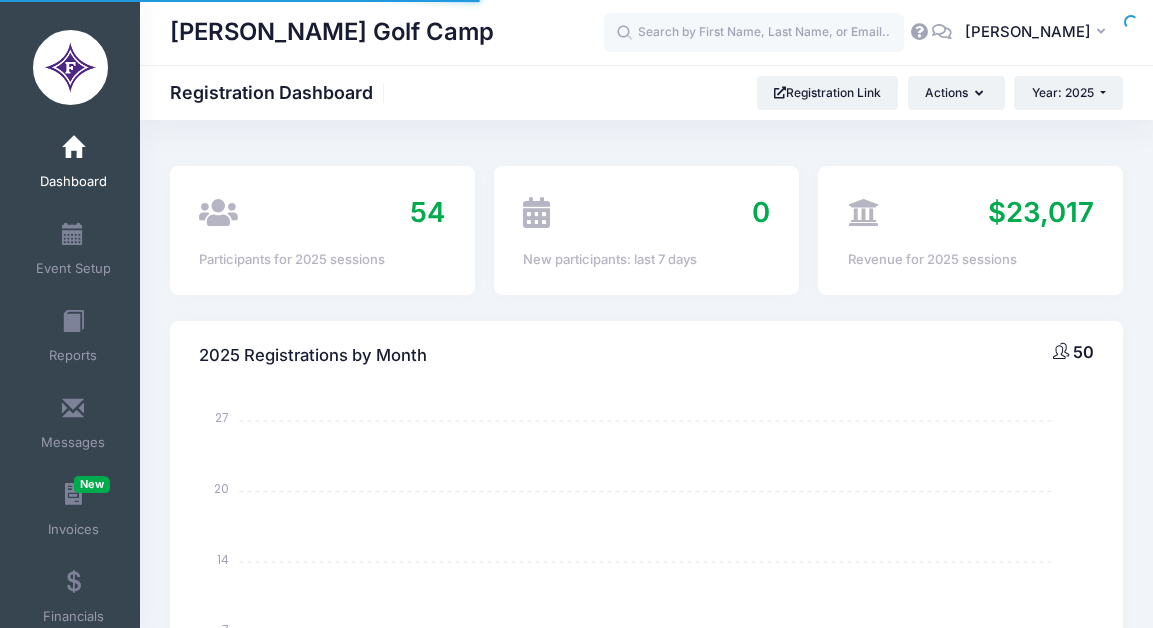 select 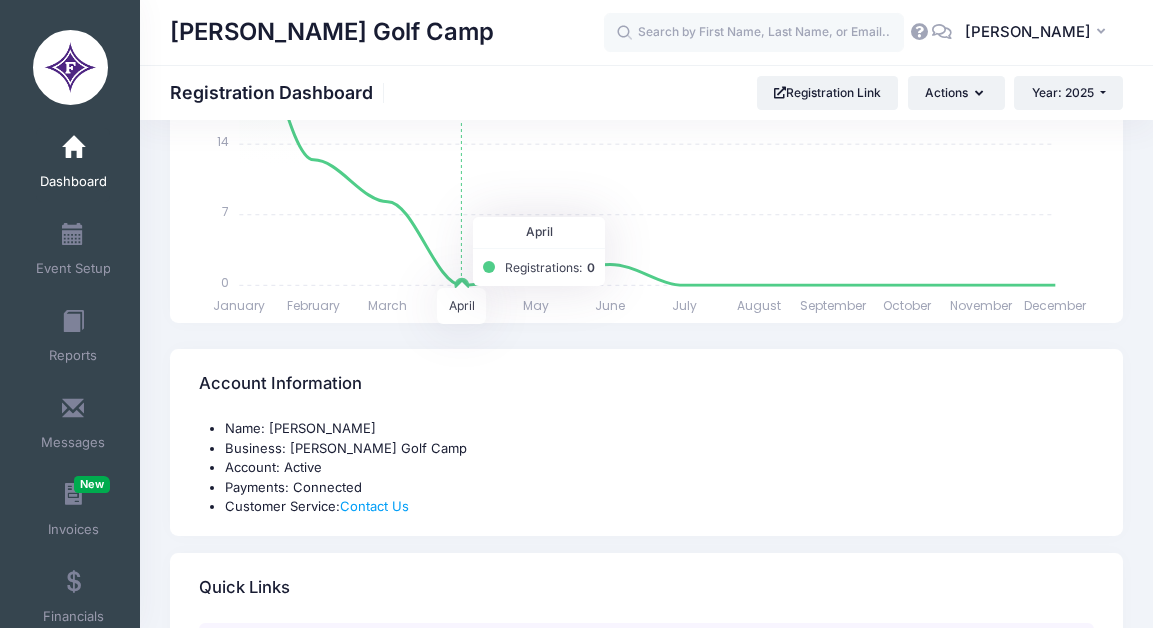 scroll, scrollTop: 449, scrollLeft: 0, axis: vertical 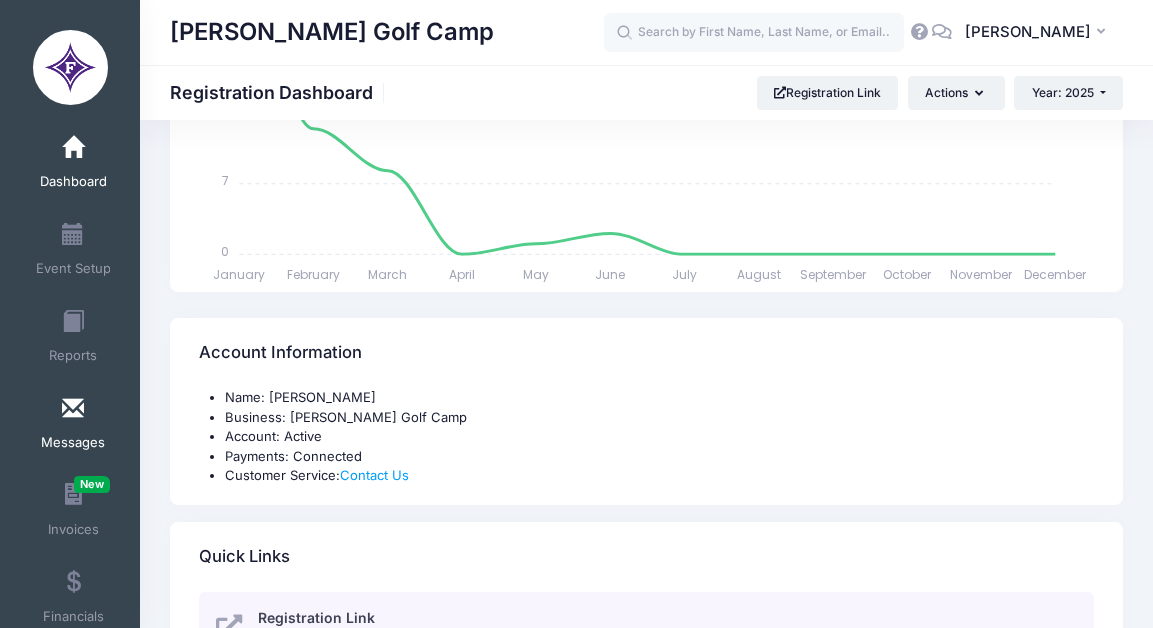 click on "Messages" at bounding box center (73, 426) 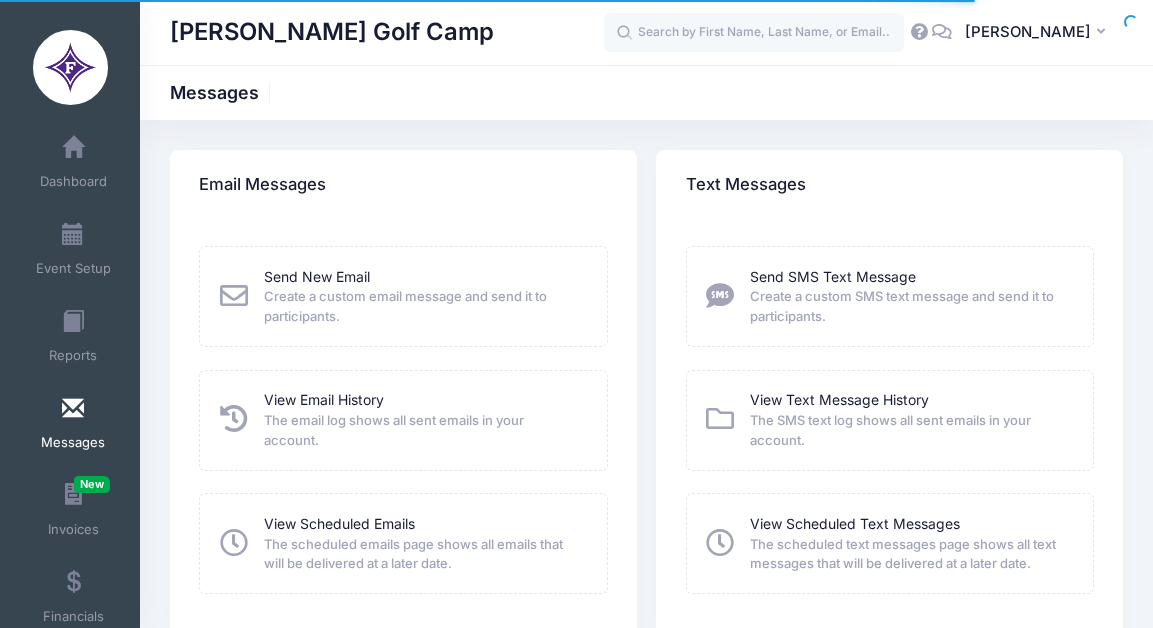 scroll, scrollTop: 0, scrollLeft: 0, axis: both 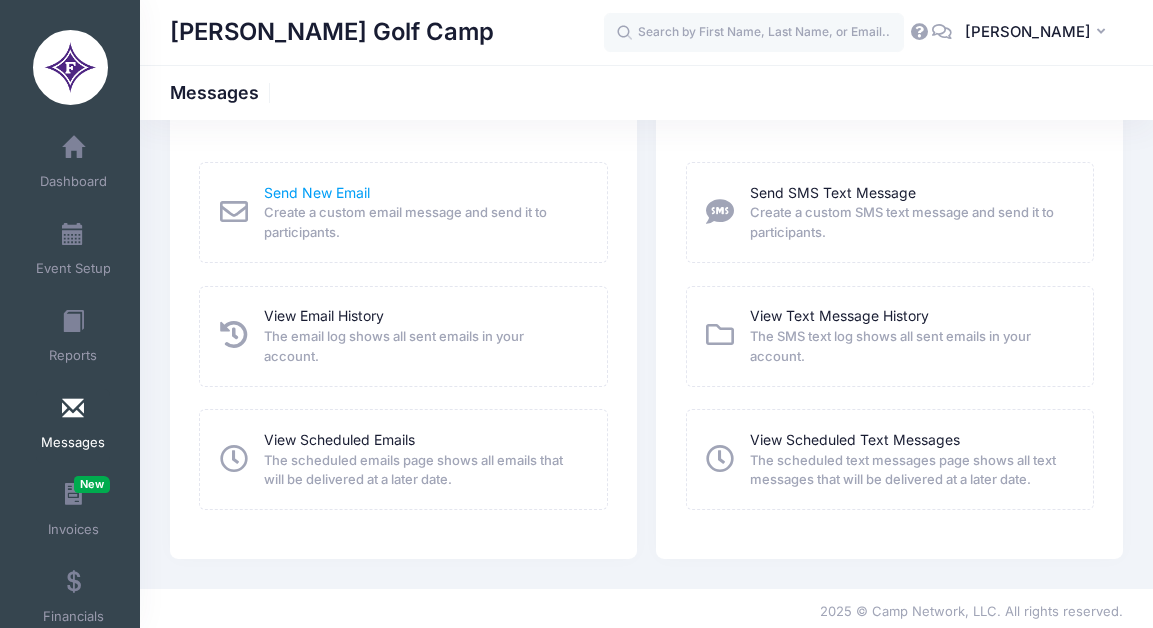 click on "Send New Email" at bounding box center [317, 192] 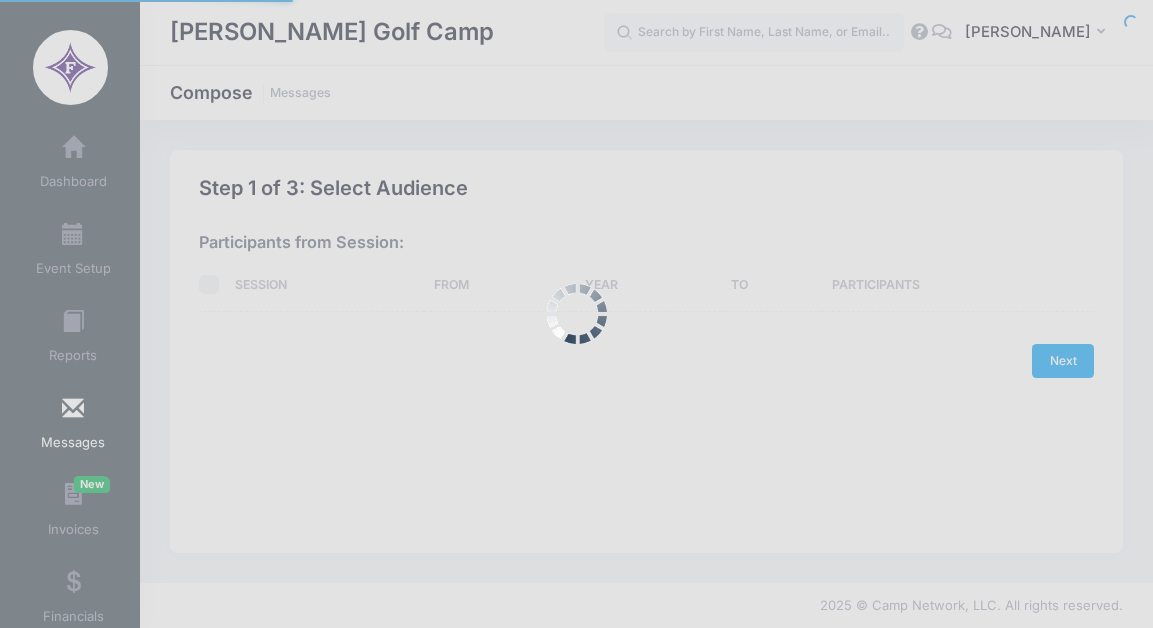 scroll, scrollTop: 0, scrollLeft: 0, axis: both 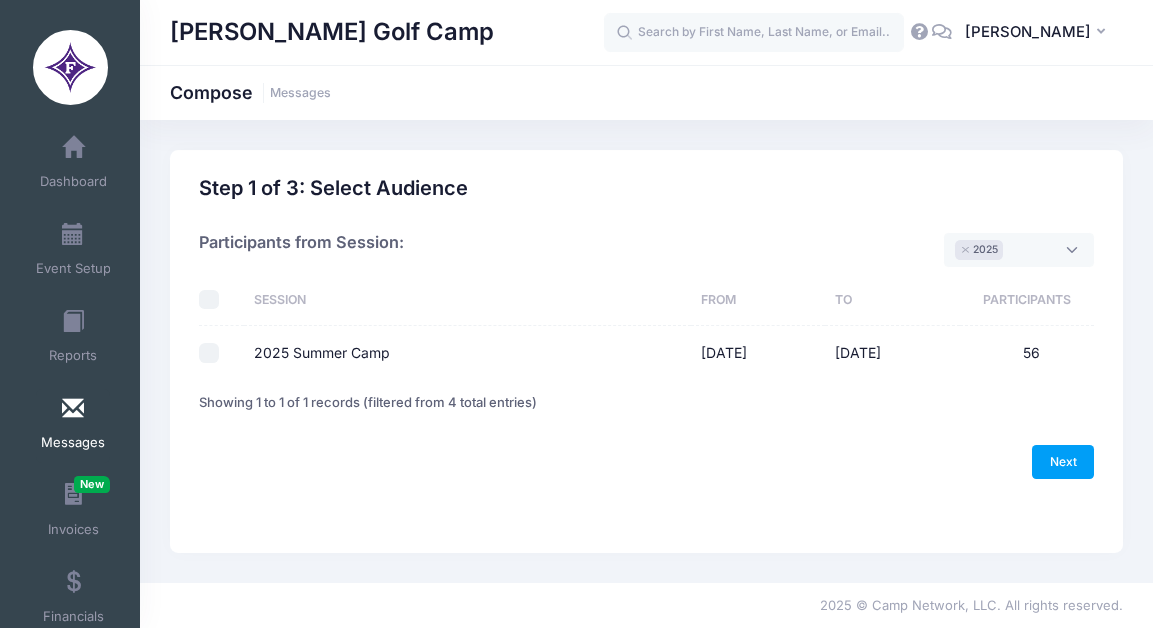 click on "2025 Summer Camp" at bounding box center (209, 353) 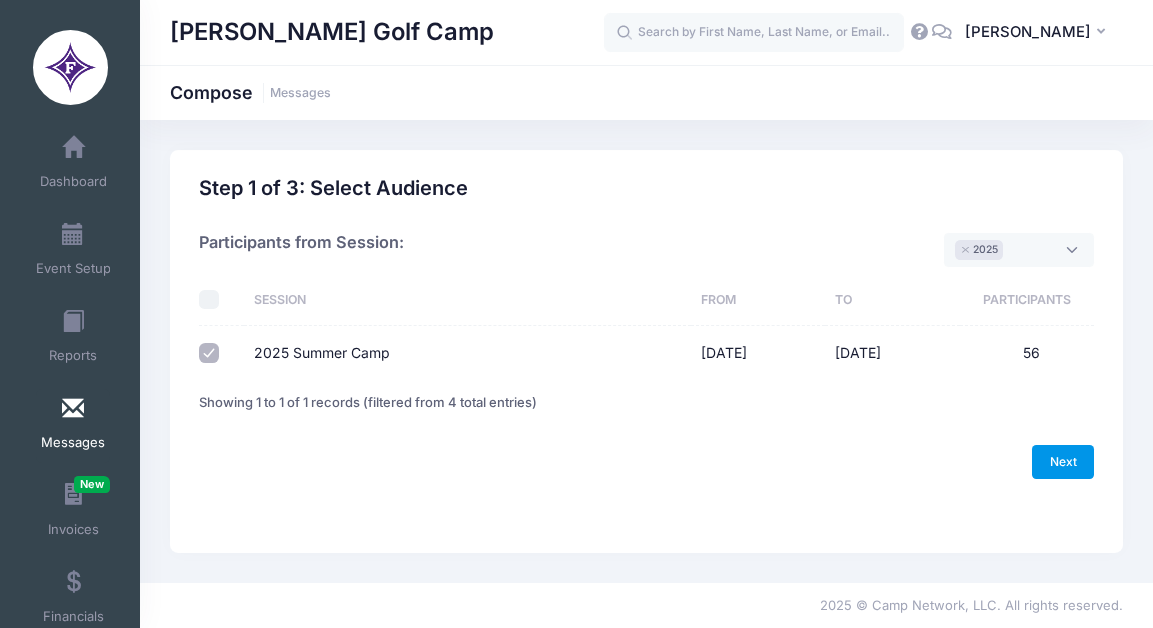 click on "Next" at bounding box center [1063, 462] 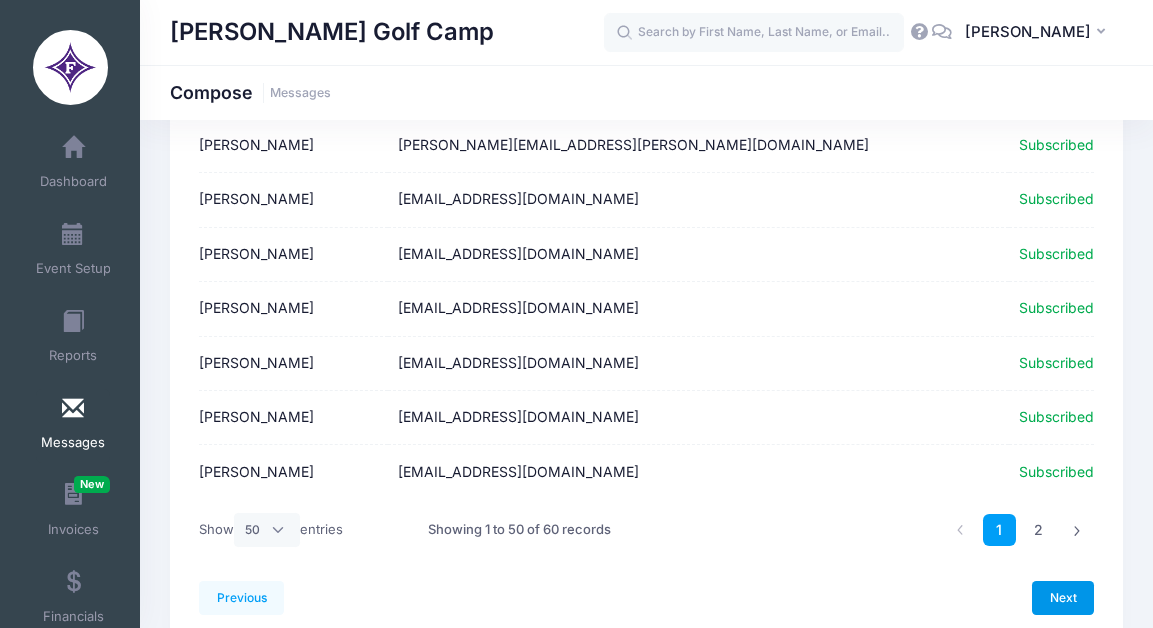 scroll, scrollTop: 2563, scrollLeft: 0, axis: vertical 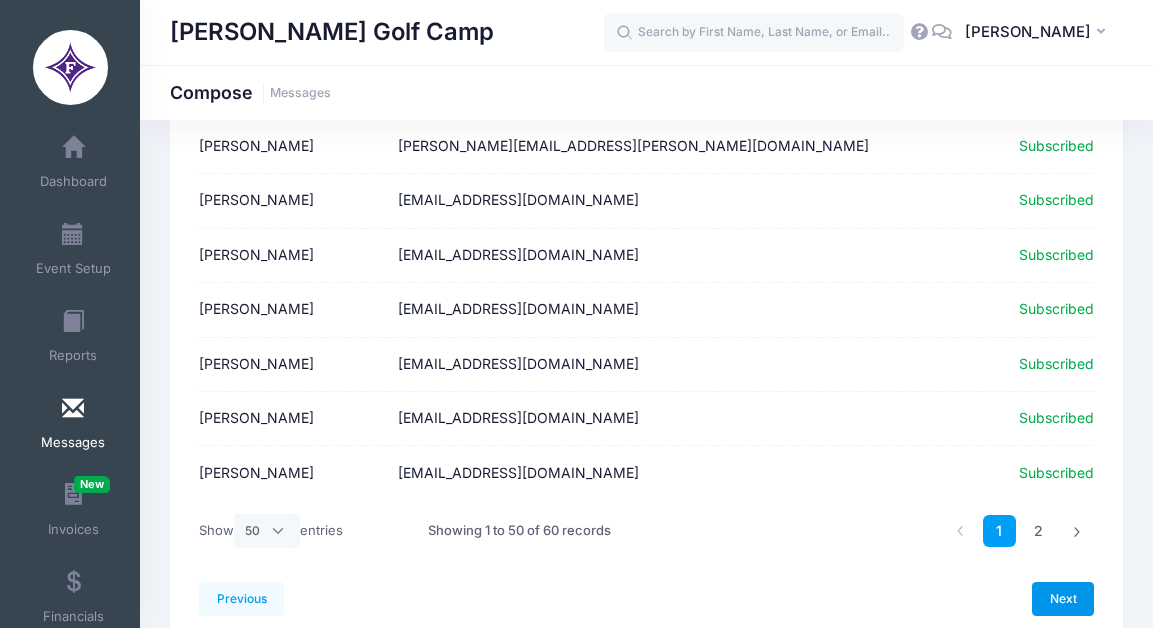 click on "Next" at bounding box center [1063, 599] 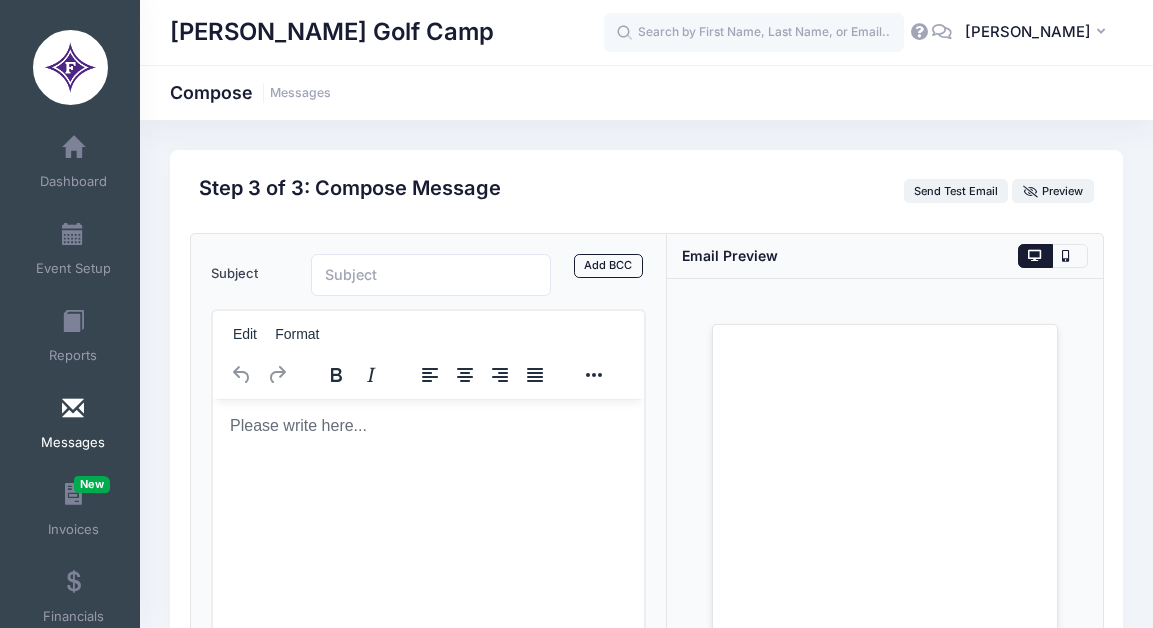 scroll, scrollTop: 0, scrollLeft: 0, axis: both 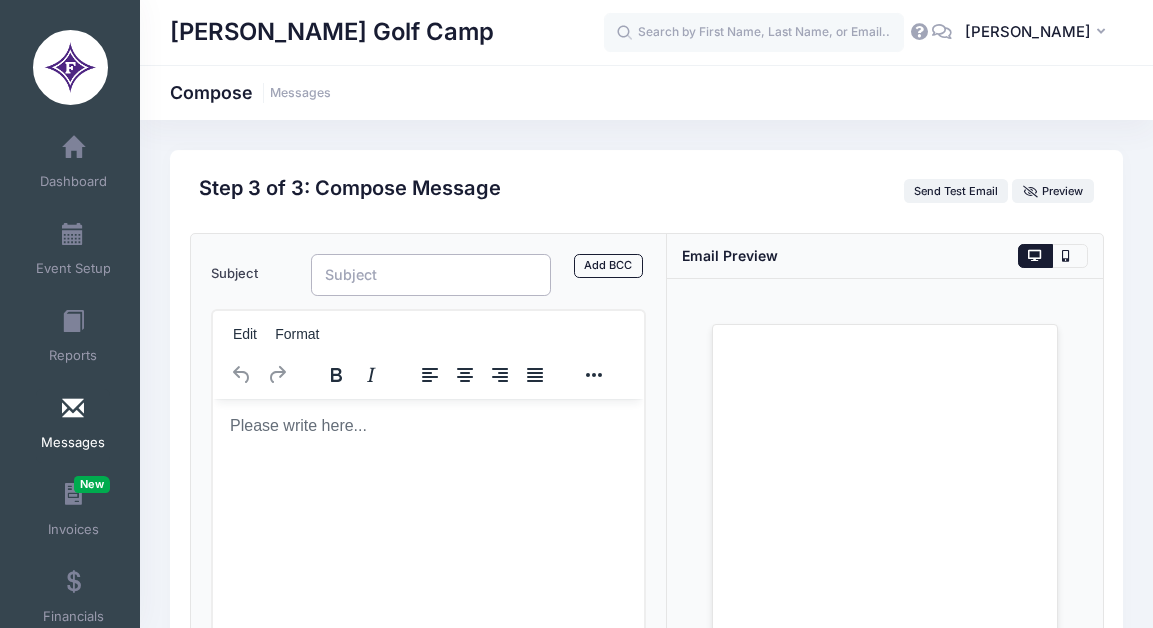 click on "Subject" at bounding box center (431, 275) 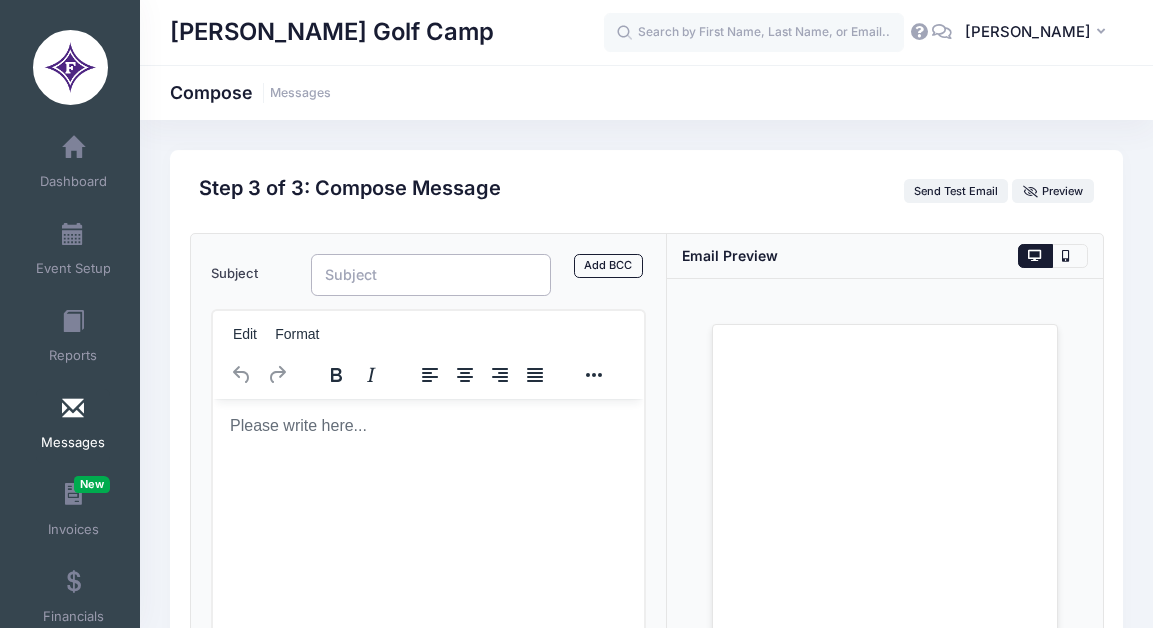 type on "m" 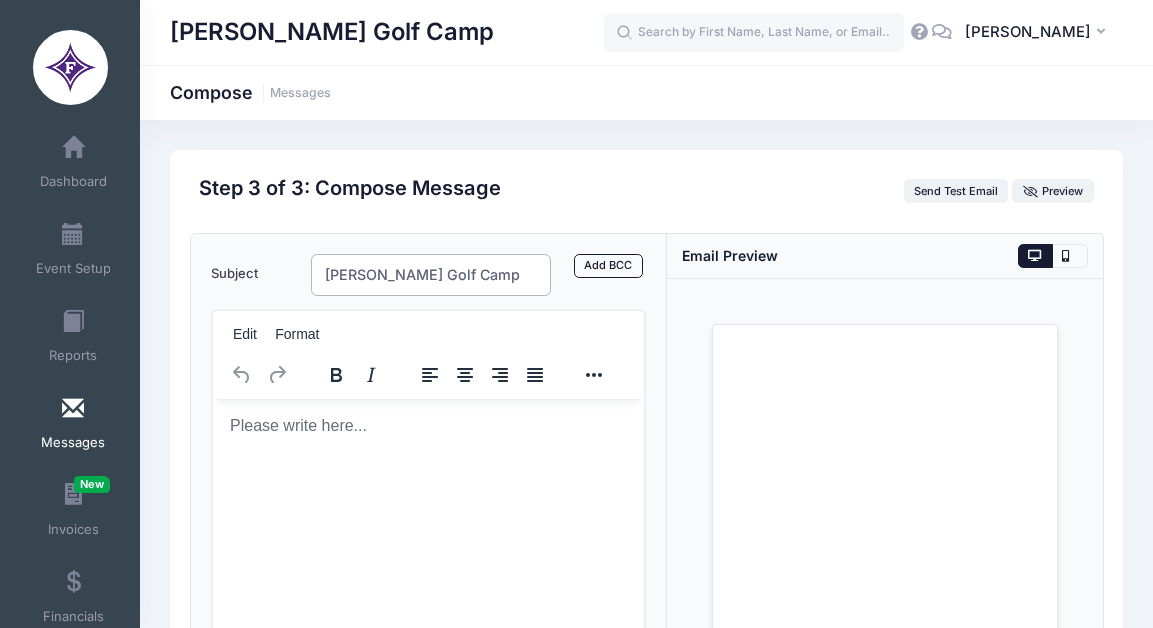 type on "Matt Davidson Golf Camp" 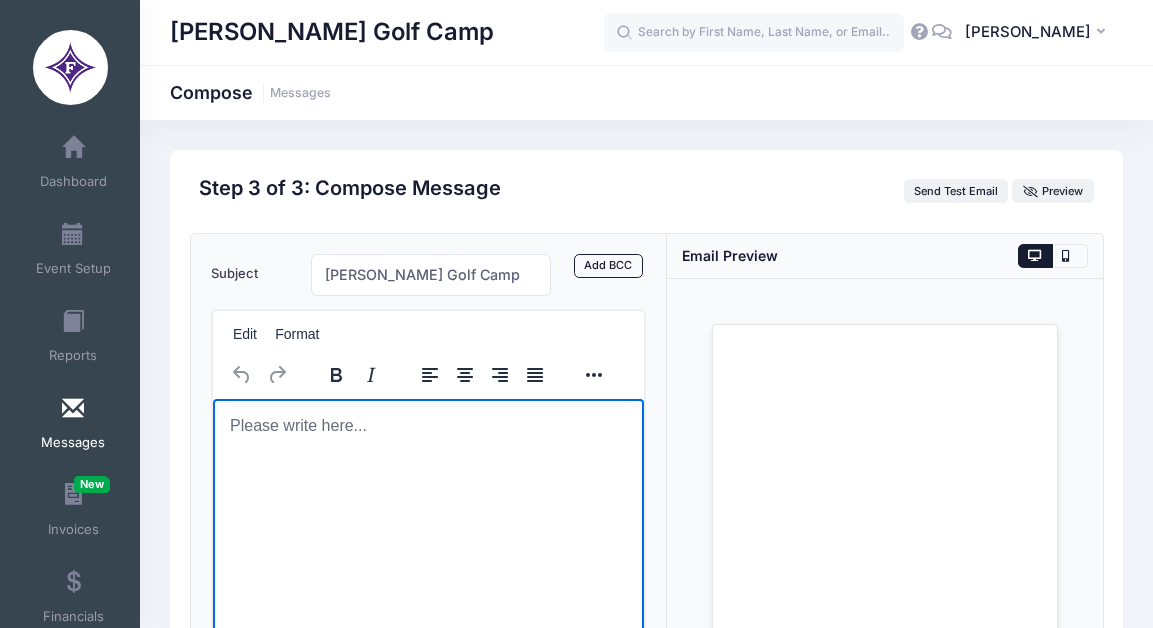 click at bounding box center [428, 426] 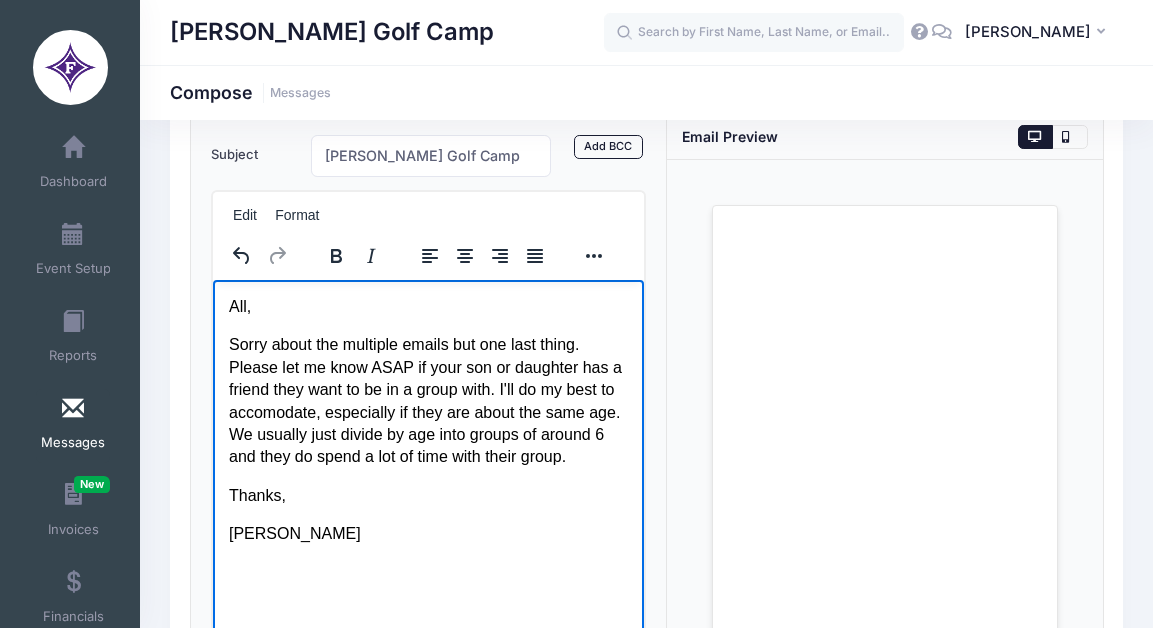 scroll, scrollTop: 123, scrollLeft: 0, axis: vertical 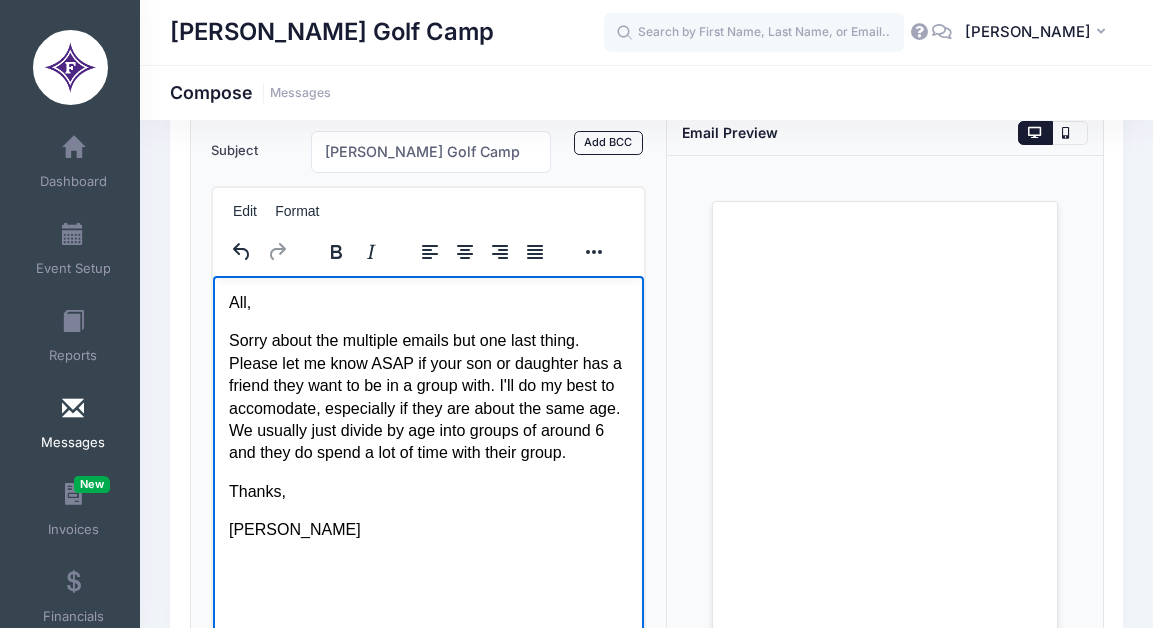 click on "Sorry about the multiple emails but one last thing. Please let me know ASAP if your son or daughter has a friend they want to be in a group with. I'll do my best to accomodate, especially if they are about the same age. We usually just divide by age into groups of around 6 and they do spend a lot of time with their group." at bounding box center (428, 397) 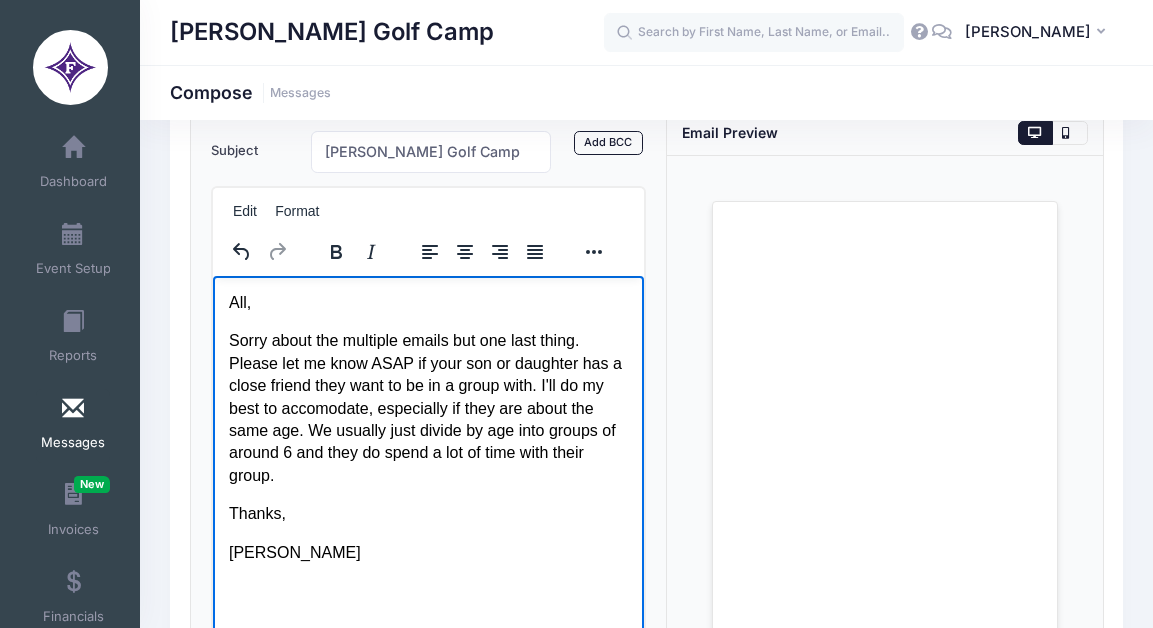 click on "Sorry about the multiple emails but one last thing. Please let me know ASAP if your son or daughter has a close friend they want to be in a group with. I'll do my best to accomodate, especially if they are about the same age. We usually just divide by age into groups of around 6 and they do spend a lot of time with their group." at bounding box center (428, 408) 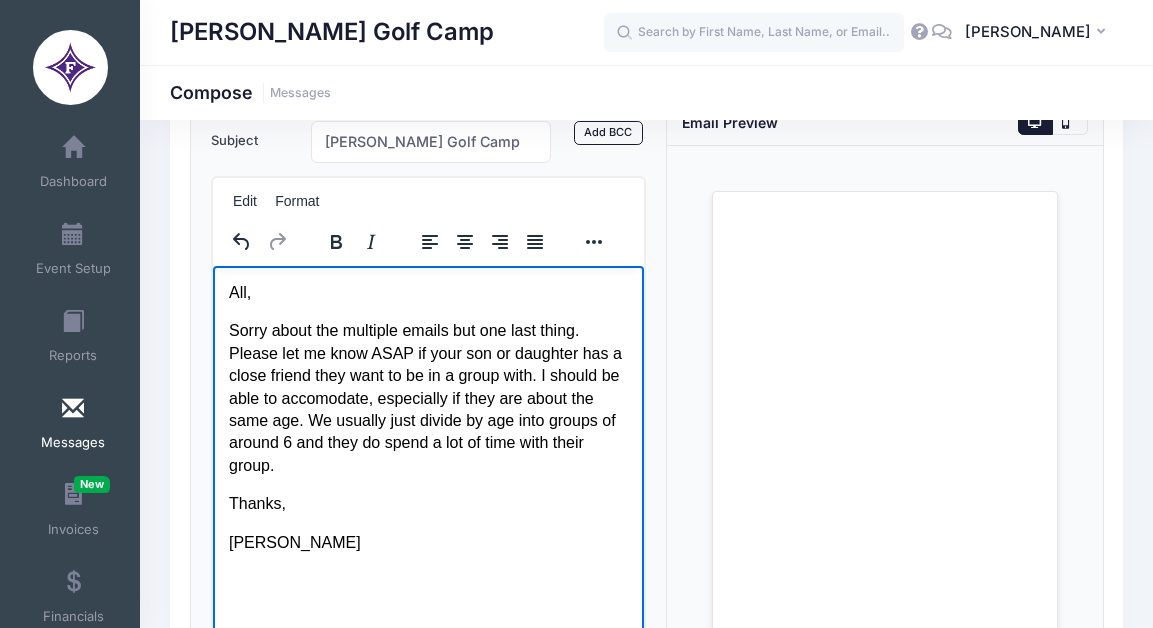 scroll, scrollTop: 137, scrollLeft: 0, axis: vertical 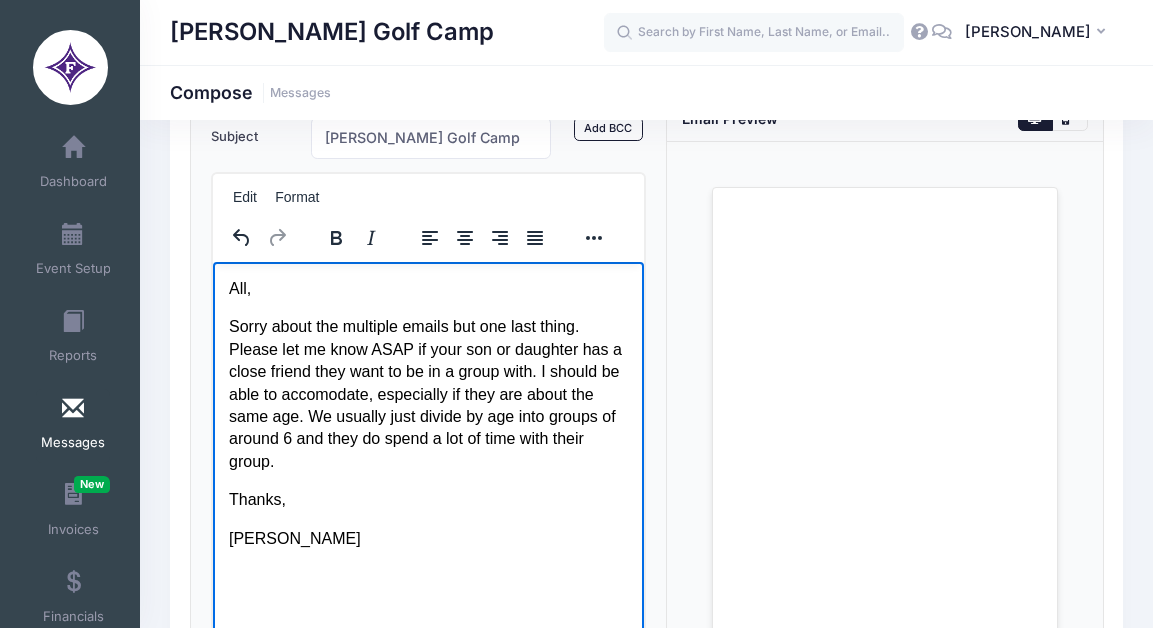 click on "Sorry about the multiple emails but one last thing. Please let me know ASAP if your son or daughter has a close friend they want to be in a group with. I should be able to accomodate, especially if they are about the same age. We usually just divide by age into groups of around 6 and they do spend a lot of time with their group." at bounding box center (428, 394) 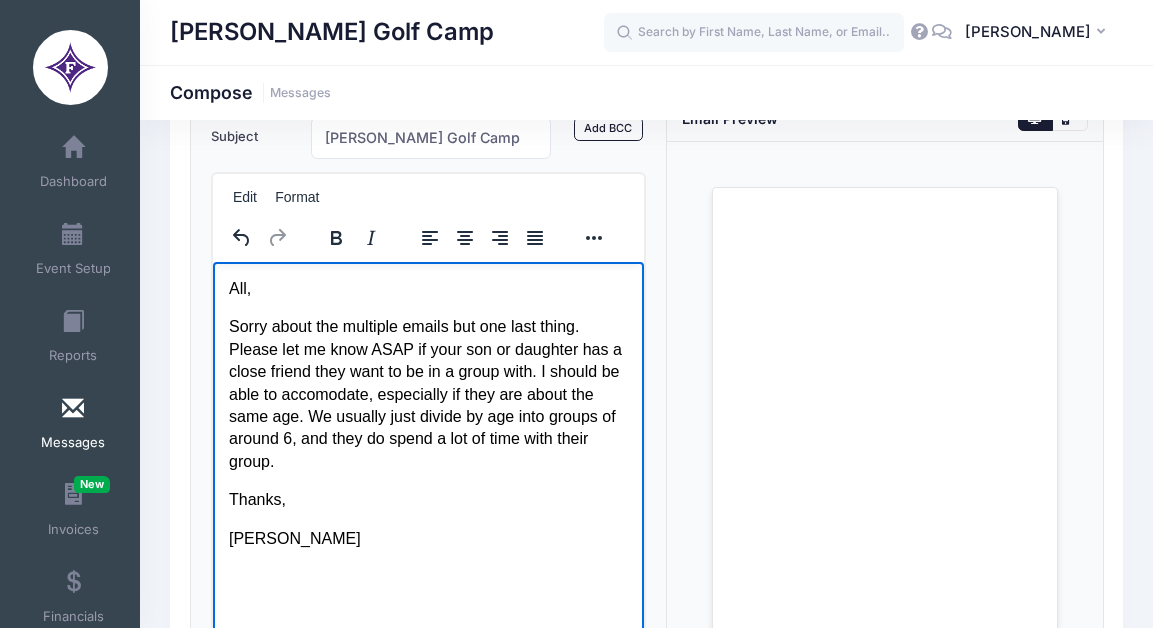 click on "Sorry about the multiple emails but one last thing. Please let me know ASAP if your son or daughter has a close friend they want to be in a group with. I should be able to accomodate, especially if they are about the same age. We usually just divide by age into groups of around 6, and they do spend a lot of time with their group." at bounding box center [428, 394] 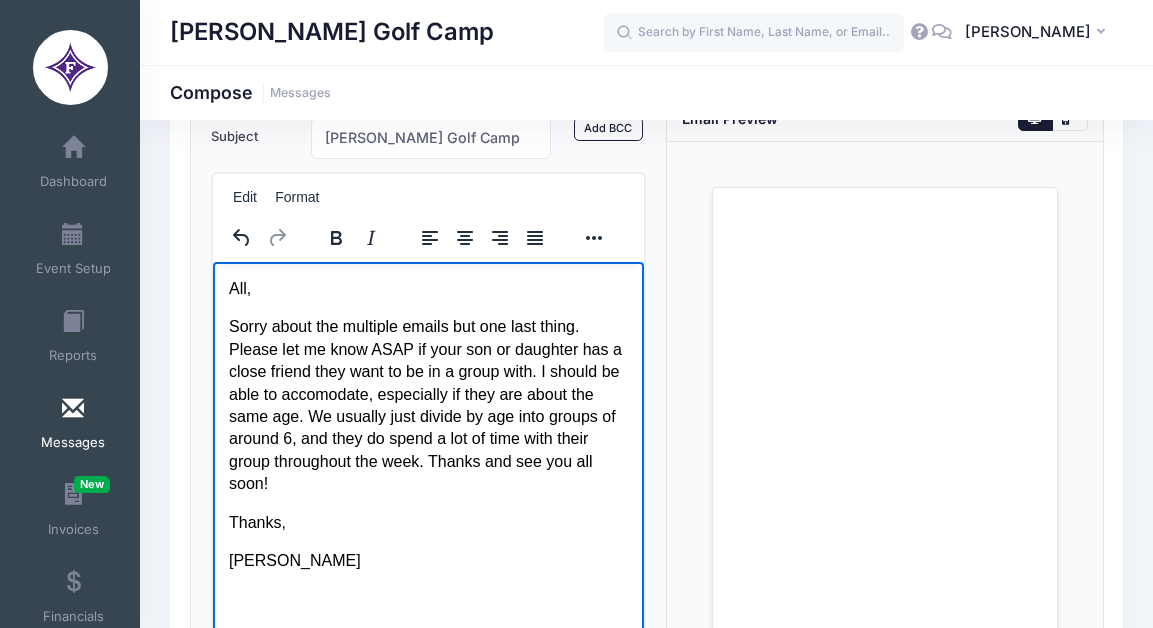 click on "Thanks," at bounding box center [428, 523] 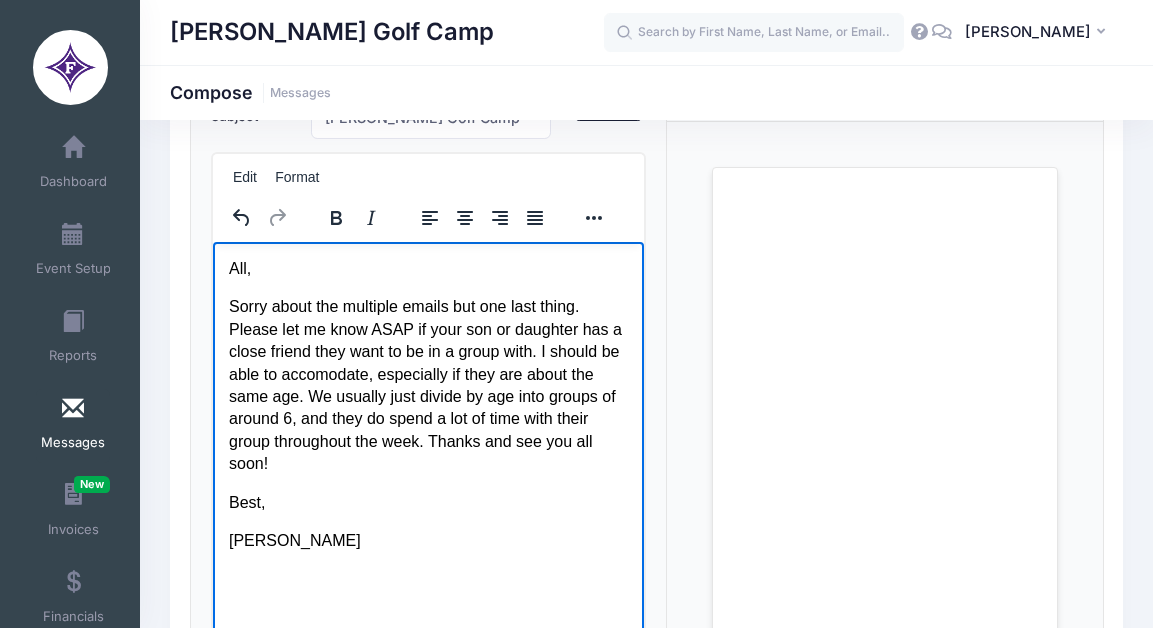 scroll, scrollTop: 158, scrollLeft: 0, axis: vertical 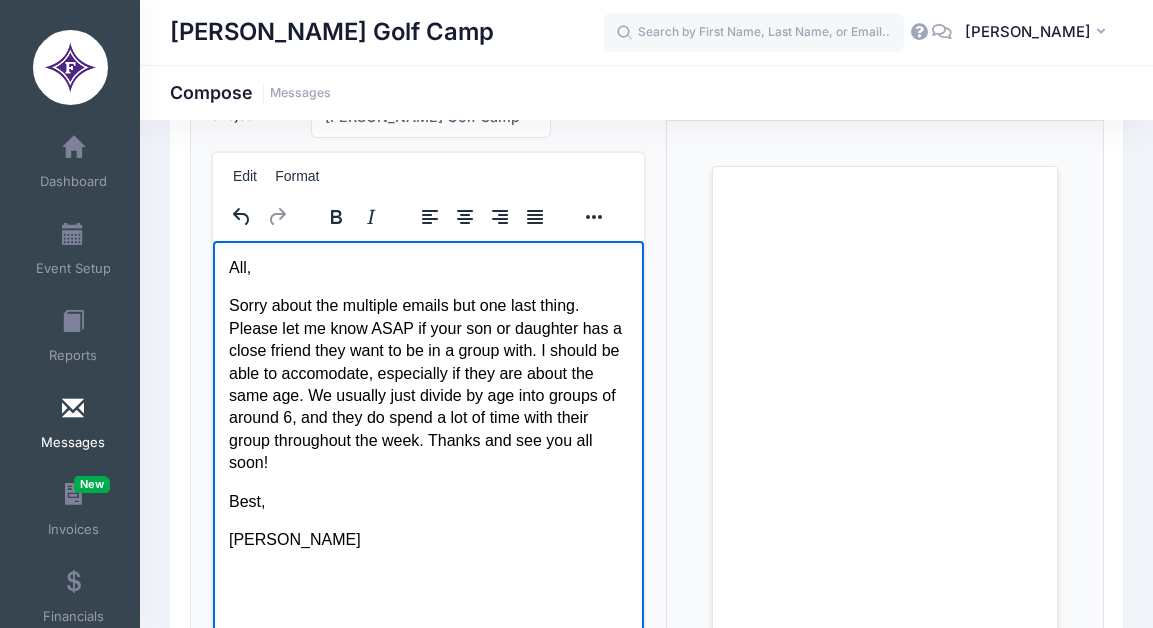 click on "Sorry about the multiple emails but one last thing. Please let me know ASAP if your son or daughter has a close friend they want to be in a group with. I should be able to accomodate, especially if they are about the same age. We usually just divide by age into groups of around 6, and they do spend a lot of time with their group throughout the week. Thanks and see you all soon!" at bounding box center (428, 384) 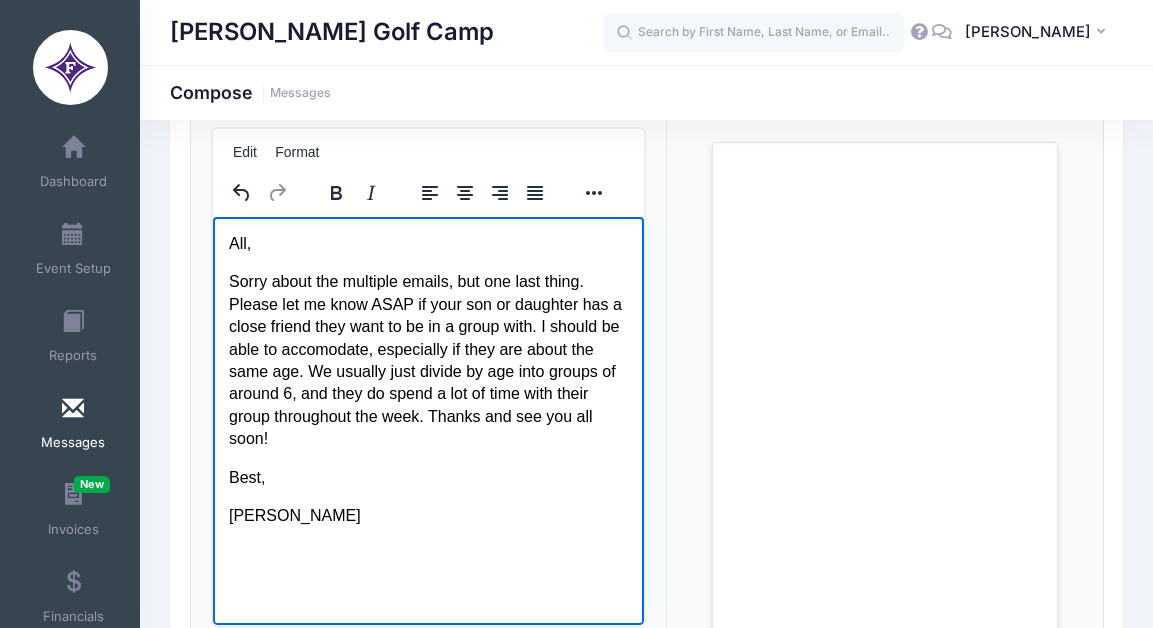 scroll, scrollTop: 183, scrollLeft: 0, axis: vertical 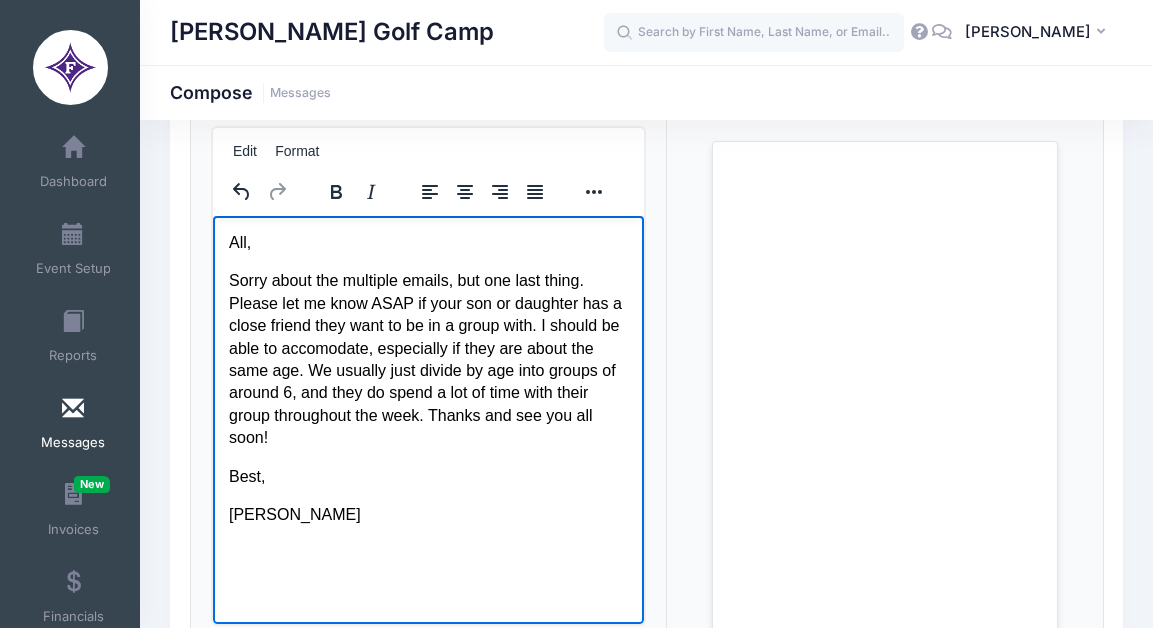 click on "Sorry about the multiple emails, but one last thing. Please let me know ASAP if your son or daughter has a close friend they want to be in a group with. I should be able to accomodate, especially if they are about the same age. We usually just divide by age into groups of around 6, and they do spend a lot of time with their group throughout the week. Thanks and see you all soon!" at bounding box center [428, 359] 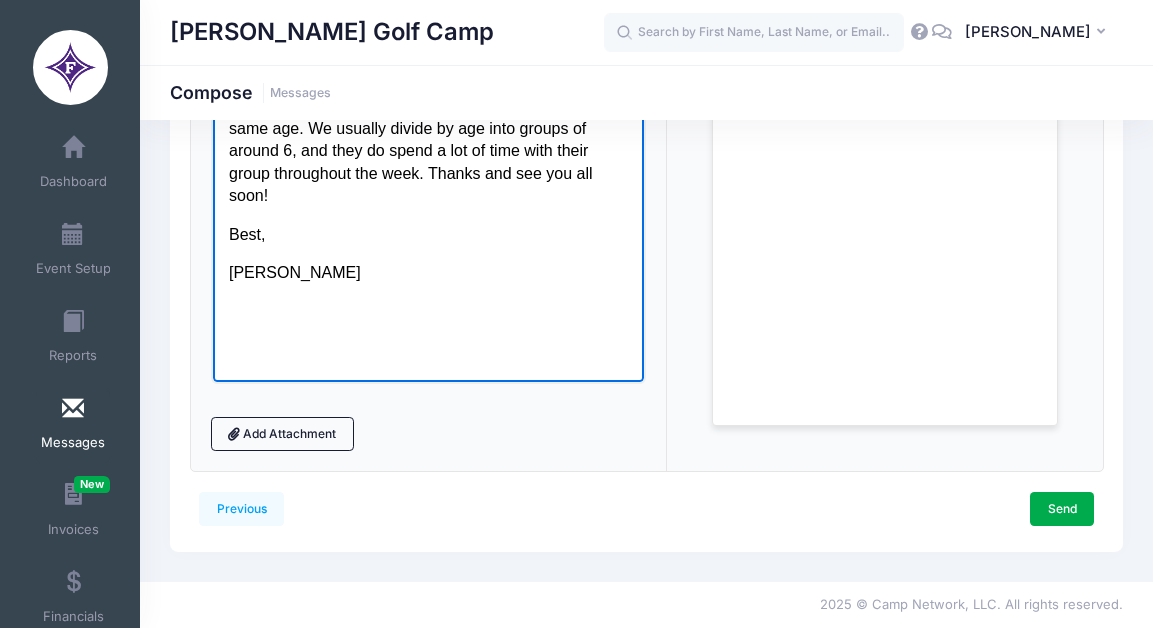 scroll, scrollTop: 447, scrollLeft: 0, axis: vertical 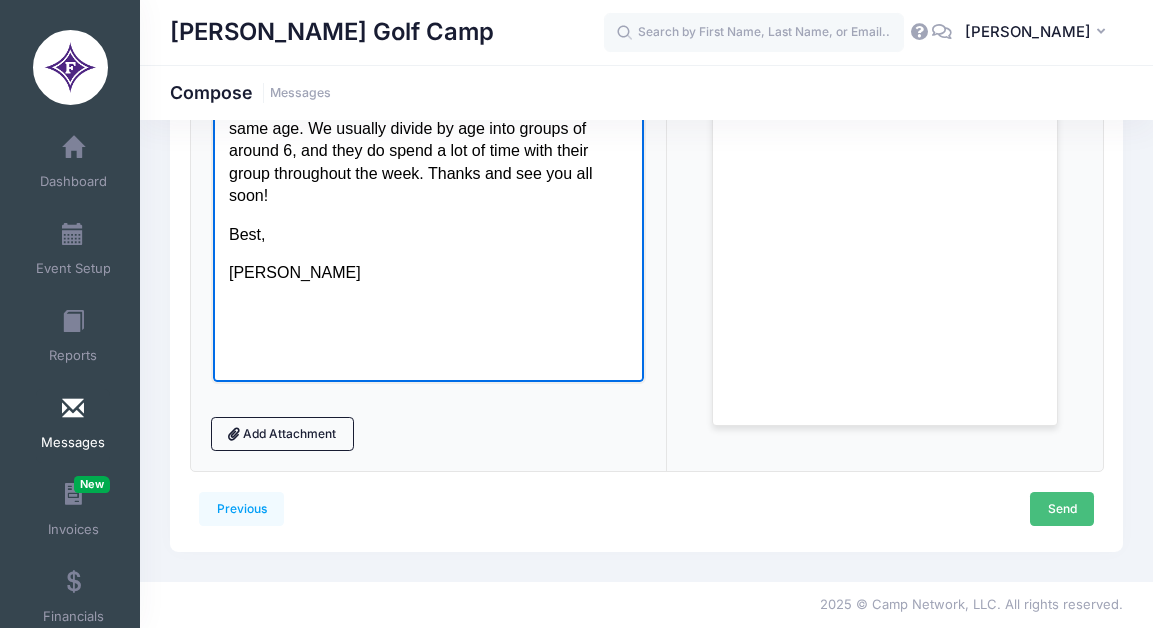 click on "Send" at bounding box center [1062, 509] 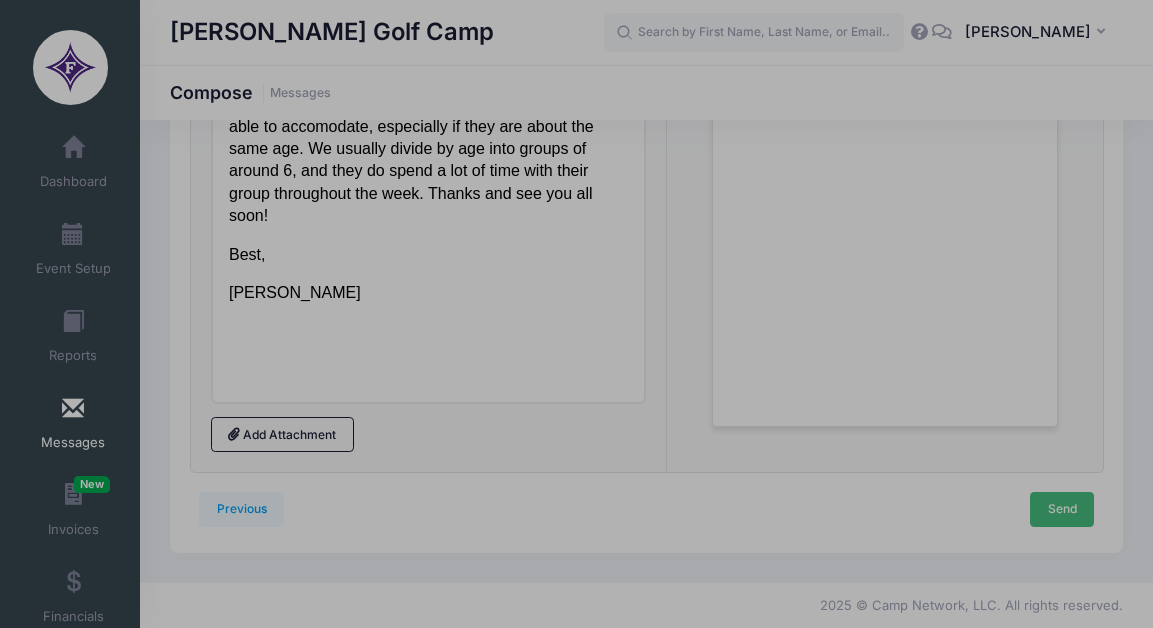 scroll, scrollTop: 0, scrollLeft: 0, axis: both 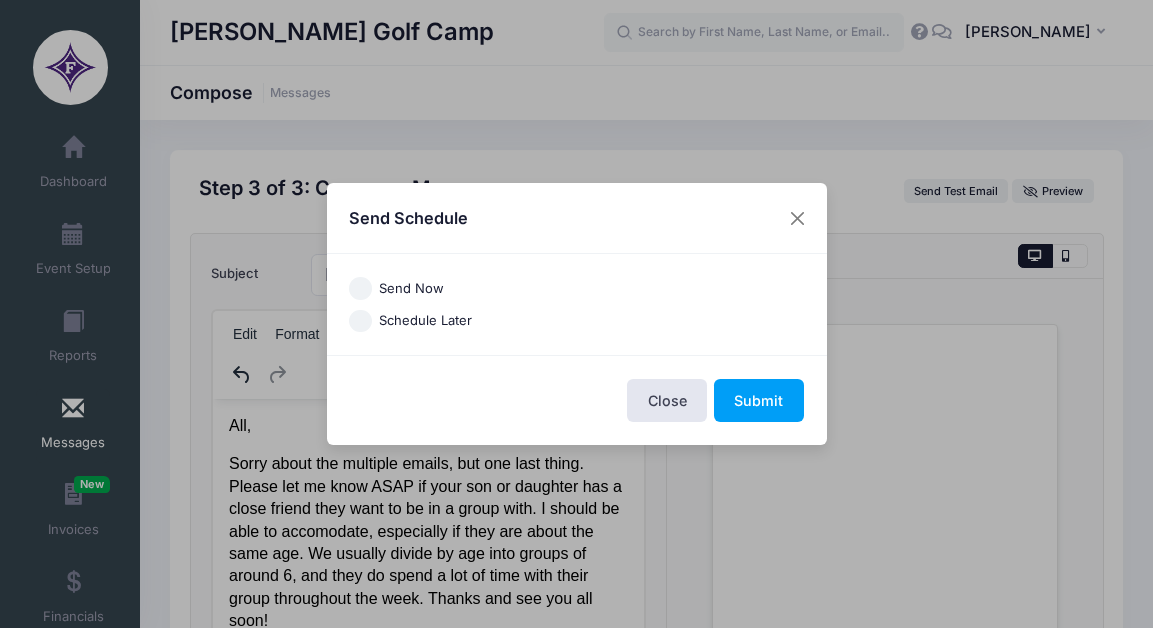 click on "Send Now" at bounding box center (360, 288) 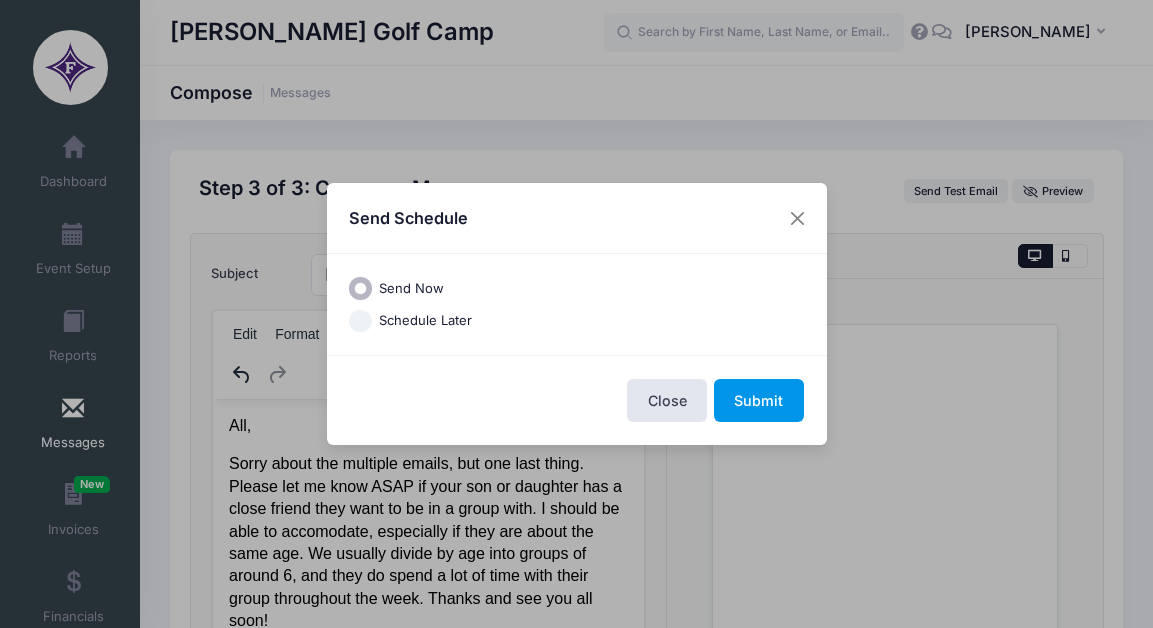 click on "Submit" at bounding box center [759, 400] 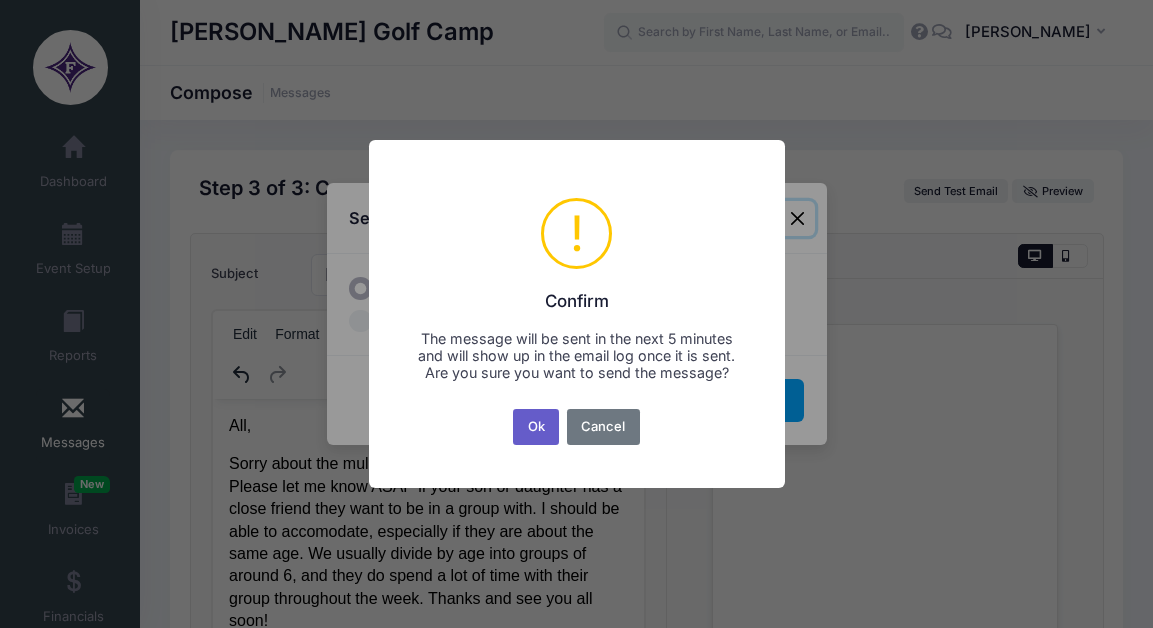 click on "Ok" at bounding box center [536, 427] 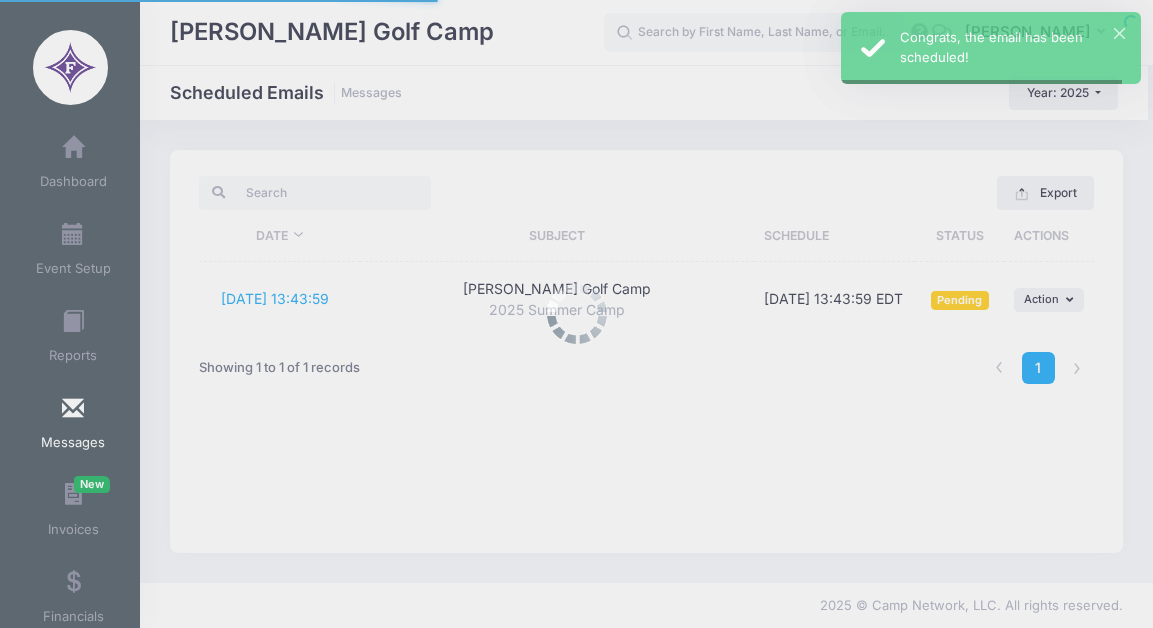 scroll, scrollTop: 0, scrollLeft: 0, axis: both 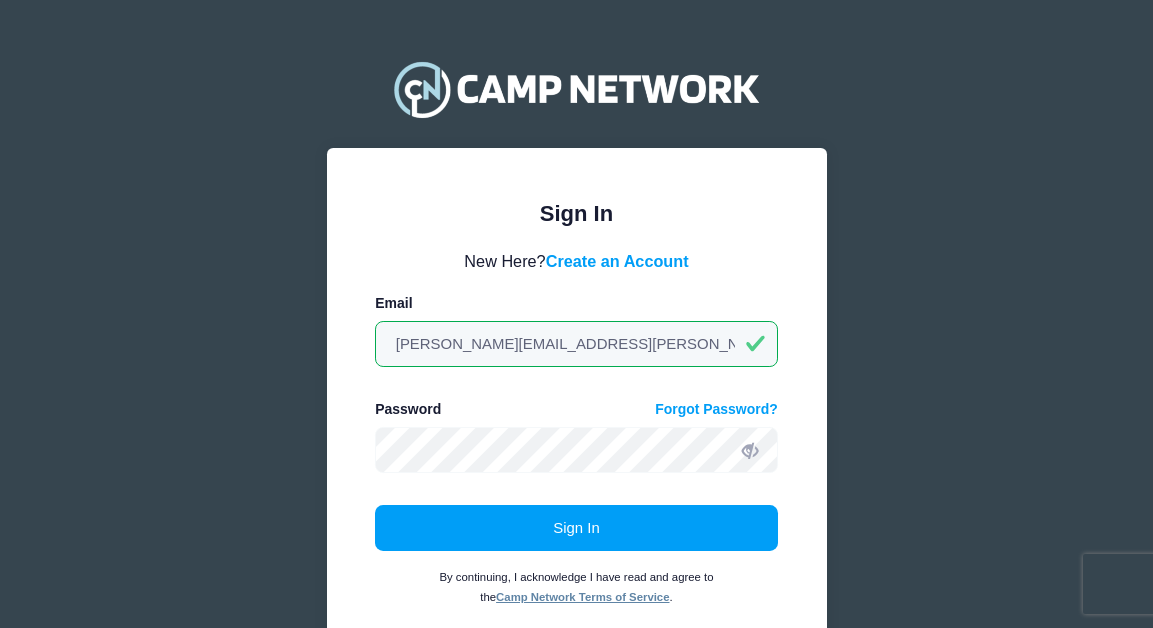 type on "[PERSON_NAME][EMAIL_ADDRESS][PERSON_NAME][PERSON_NAME][DOMAIN_NAME]" 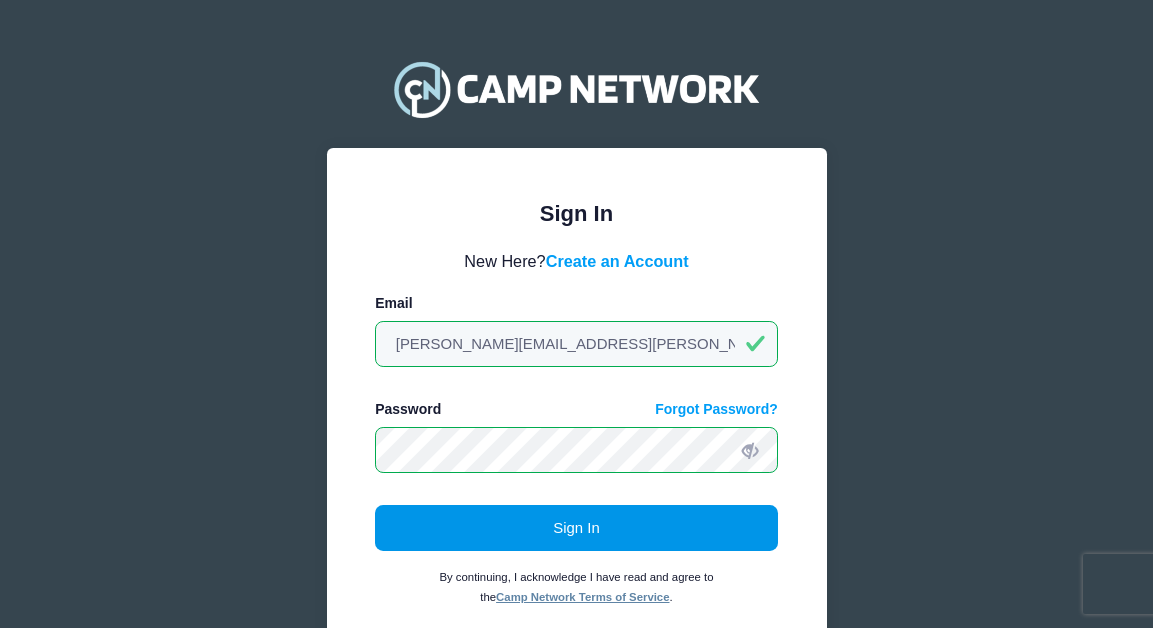 click on "Sign In" at bounding box center [576, 528] 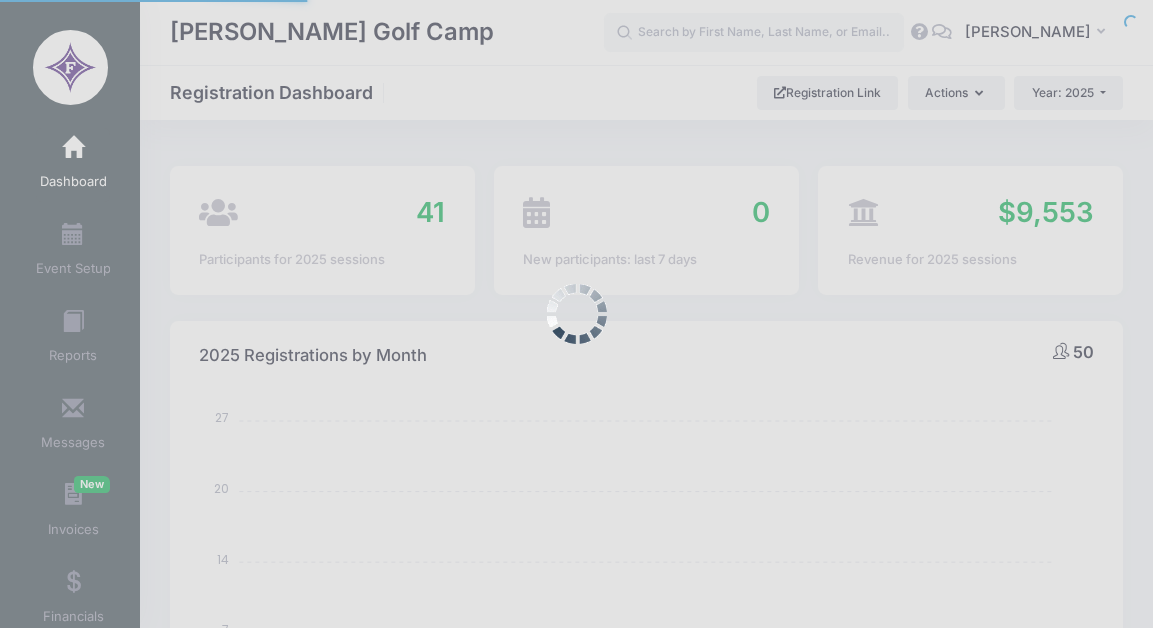 select 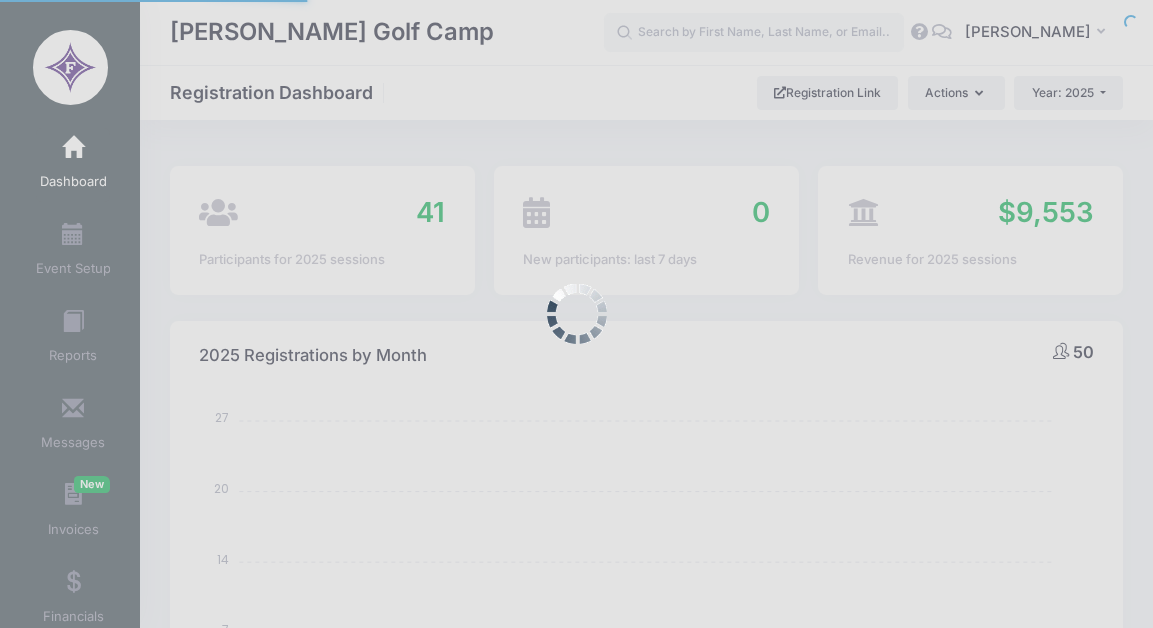 scroll, scrollTop: 0, scrollLeft: 0, axis: both 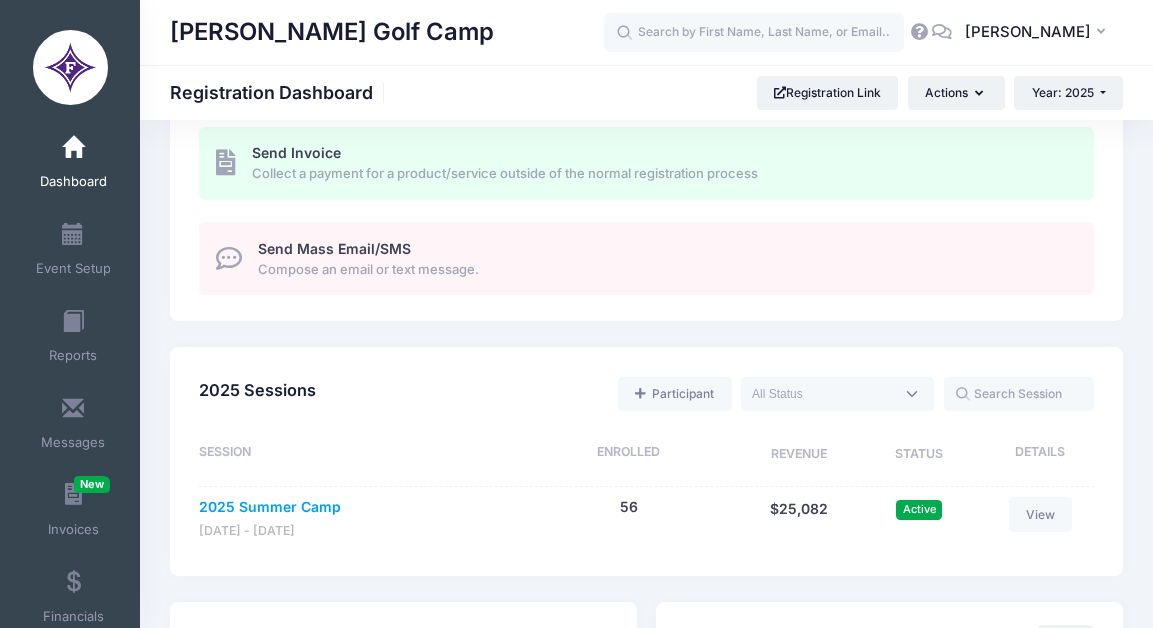 click on "2025 Summer Camp" at bounding box center [270, 507] 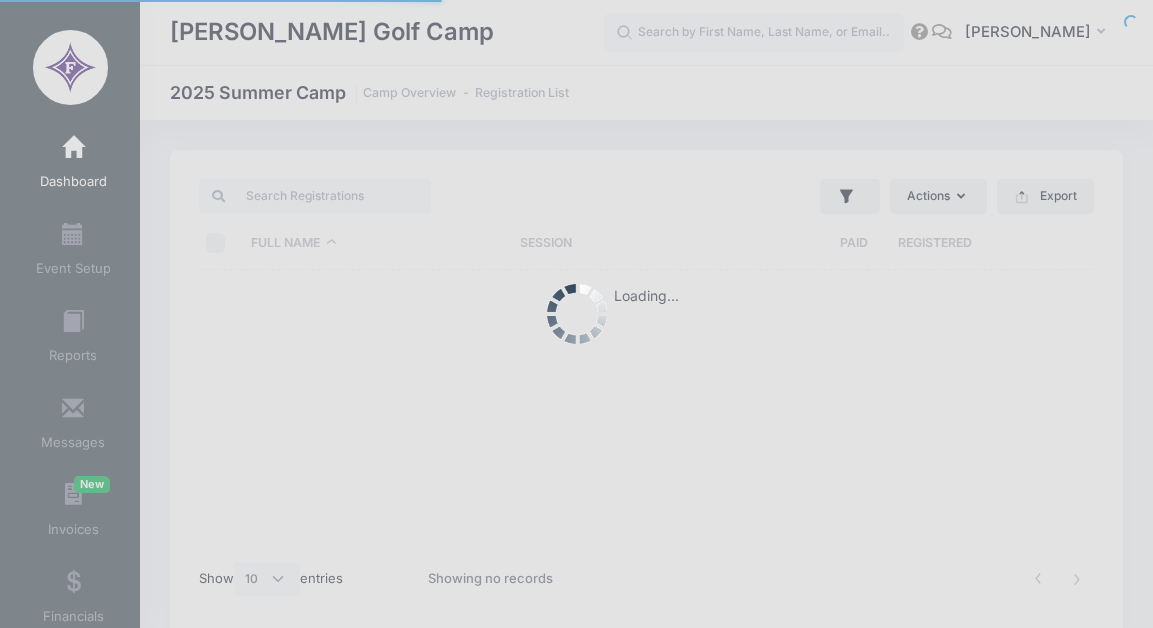select on "10" 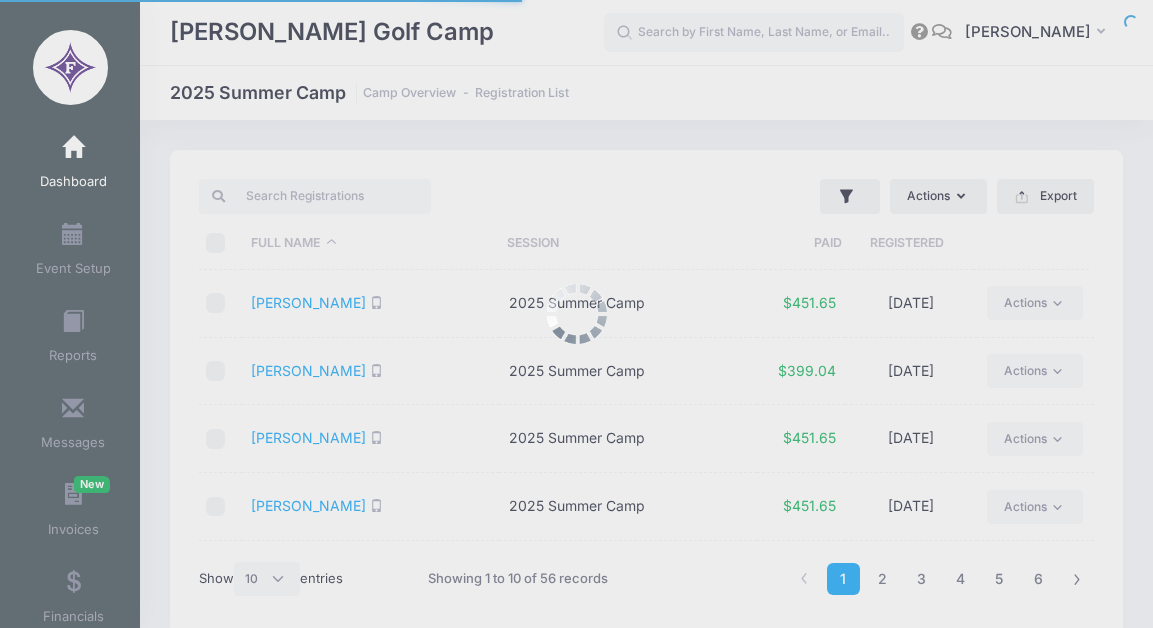 scroll, scrollTop: 0, scrollLeft: 0, axis: both 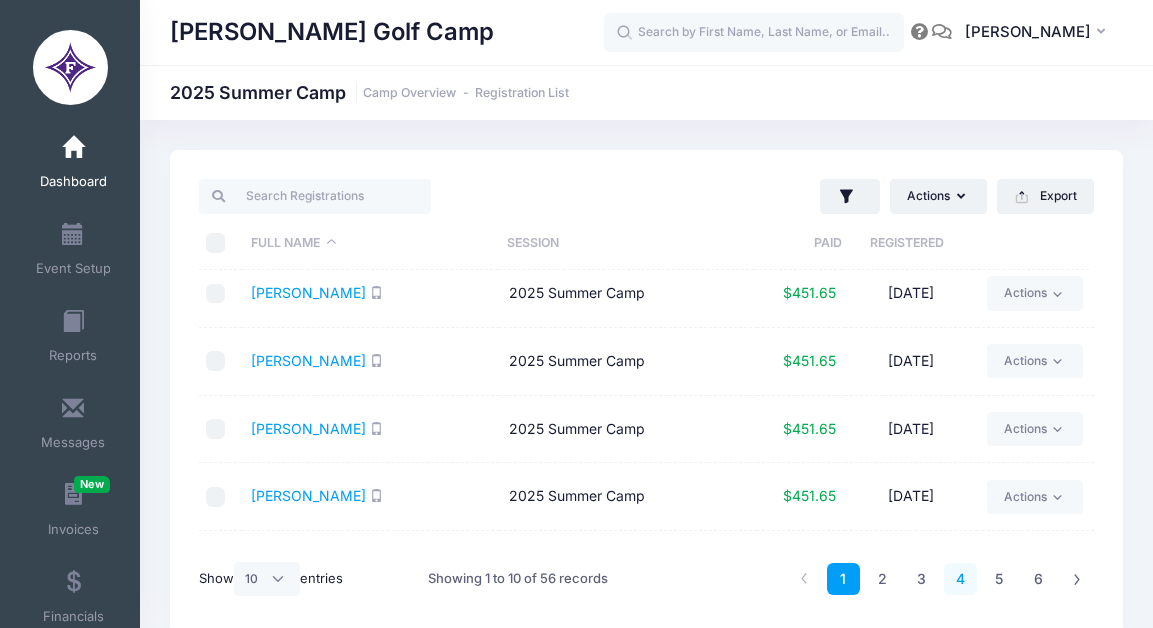 click on "4" at bounding box center [960, 579] 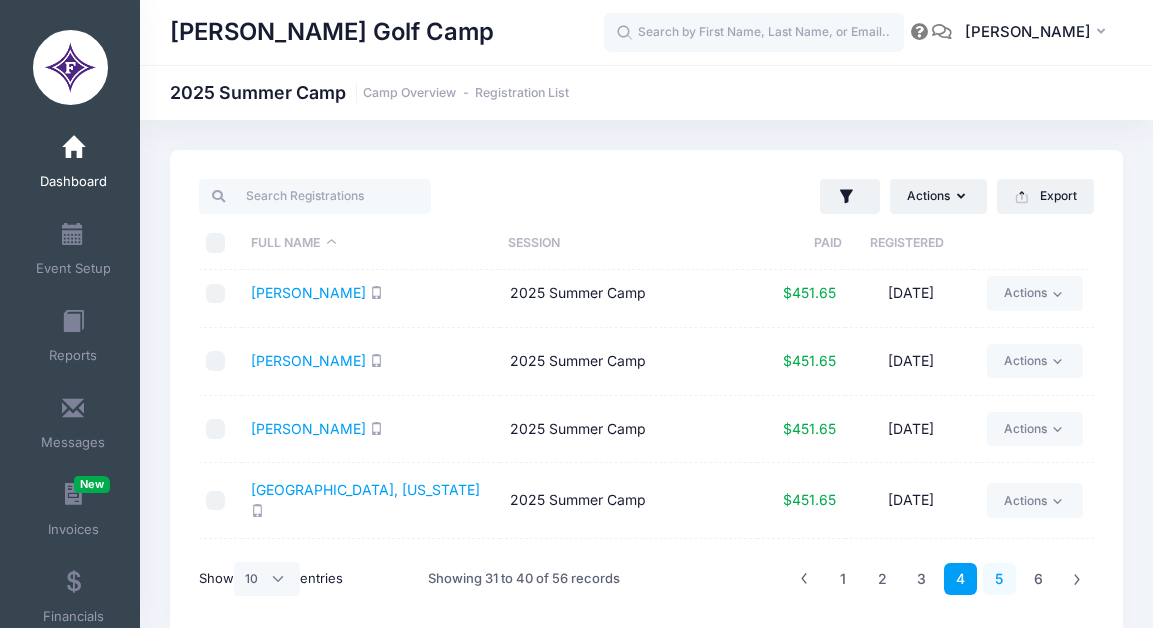 click on "5" at bounding box center (999, 579) 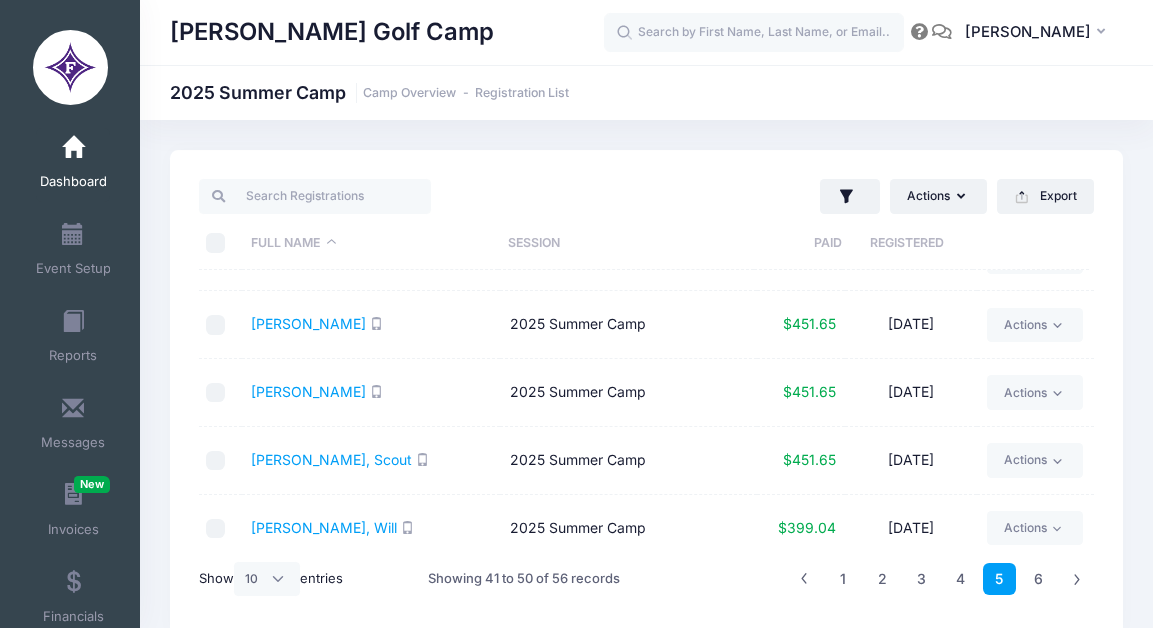 scroll, scrollTop: 391, scrollLeft: 0, axis: vertical 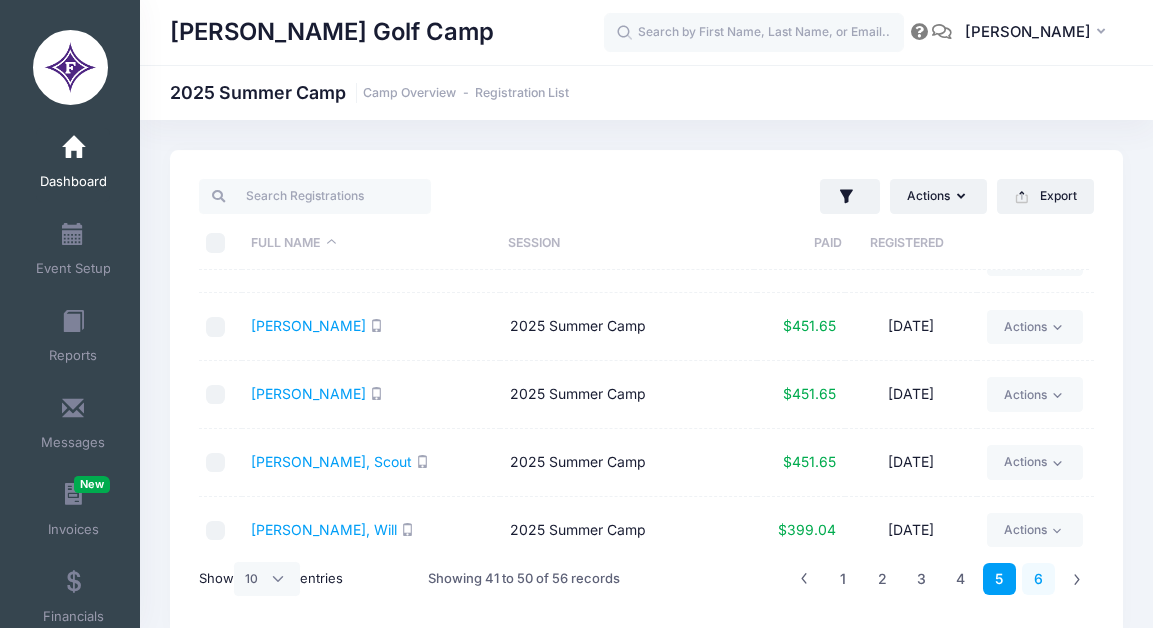 click on "6" at bounding box center (1038, 579) 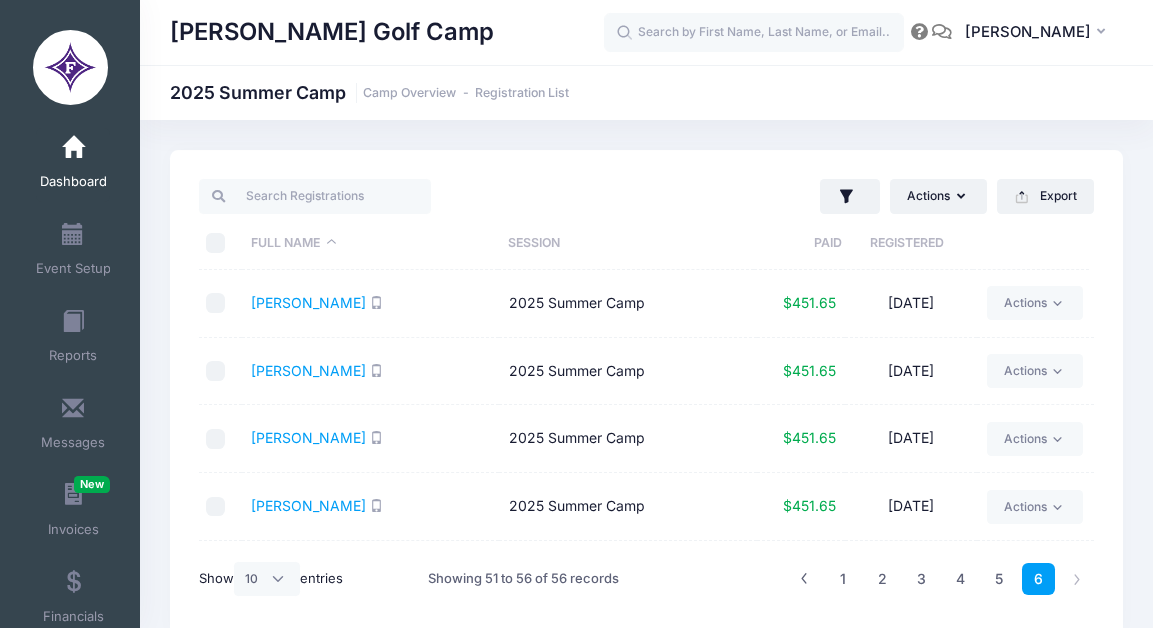 scroll, scrollTop: 0, scrollLeft: 0, axis: both 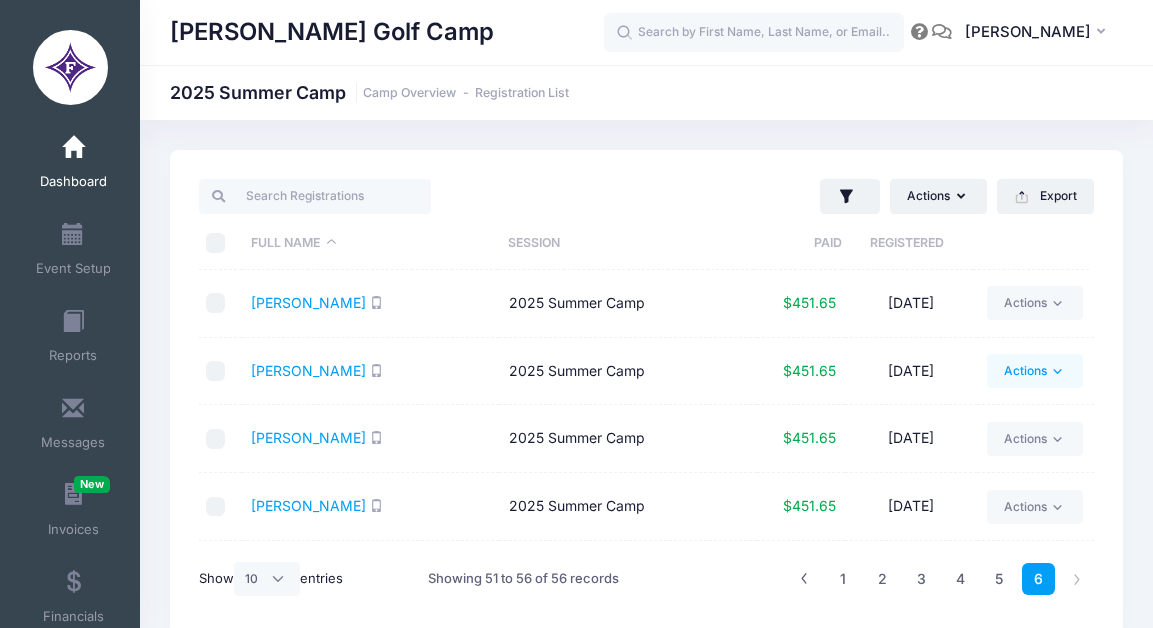 click on "Actions" at bounding box center (1034, 371) 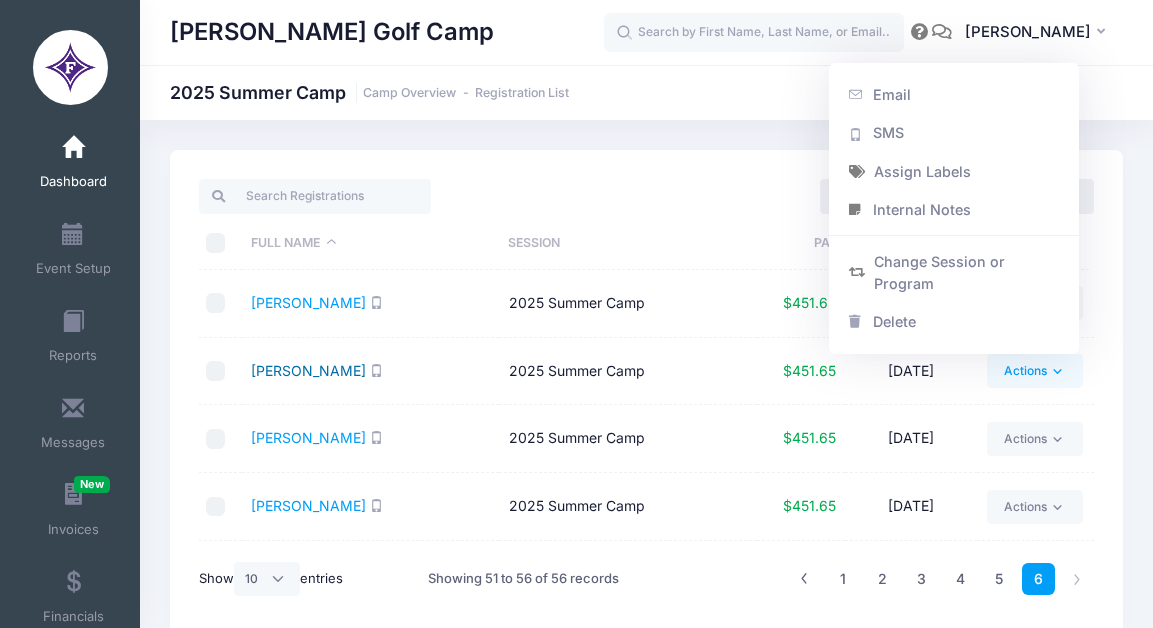 click on "[PERSON_NAME]" at bounding box center [308, 370] 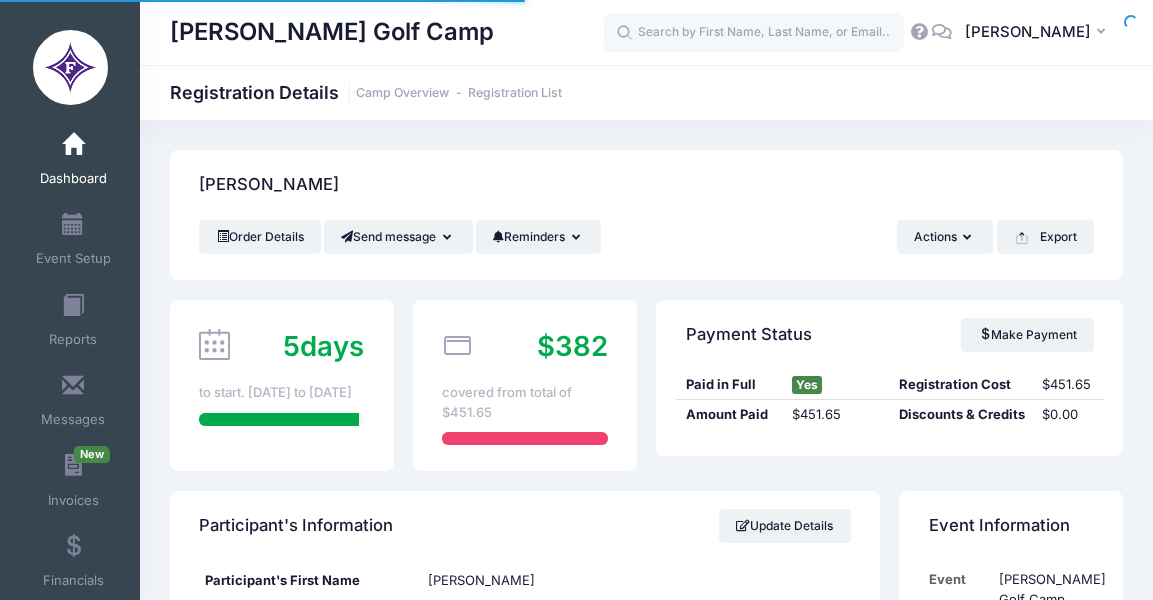 scroll, scrollTop: 0, scrollLeft: 0, axis: both 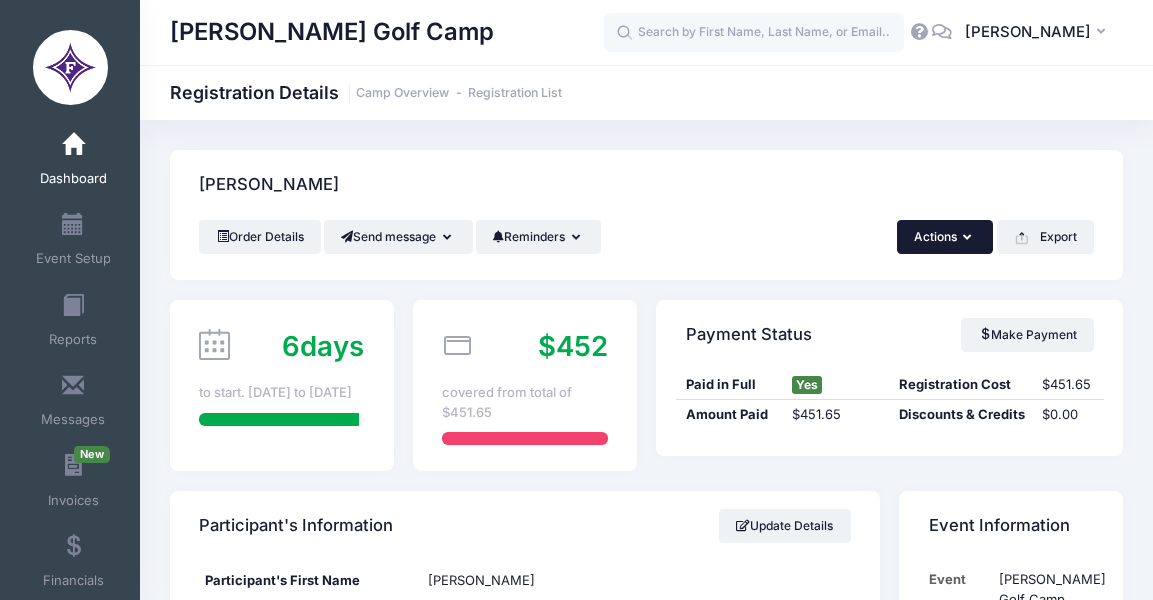click at bounding box center [969, 238] 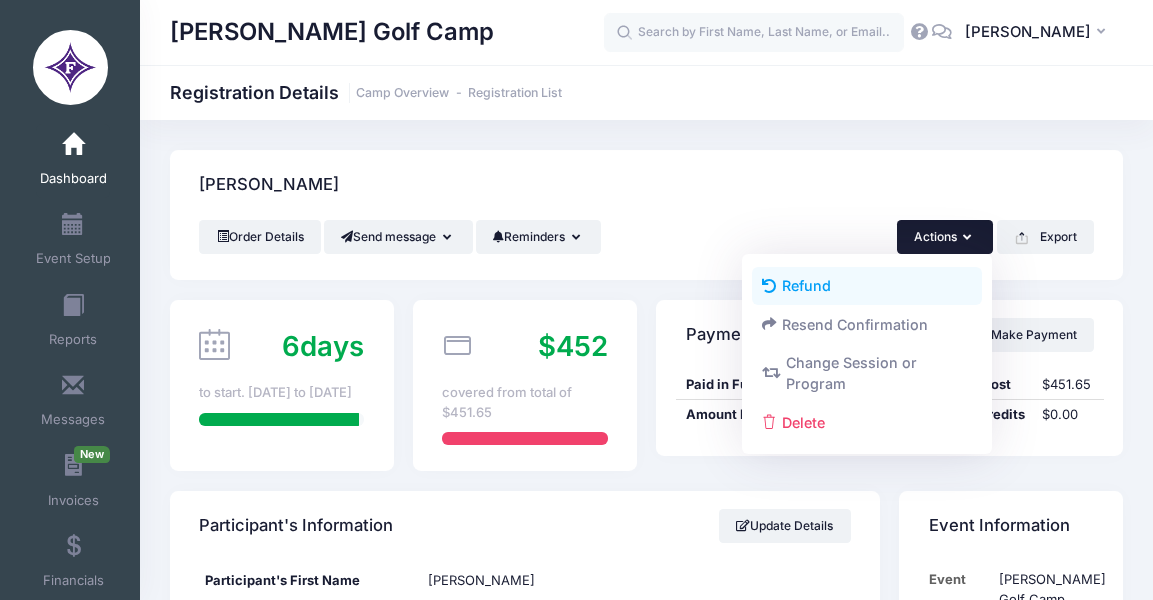 click on "Refund" at bounding box center (867, 286) 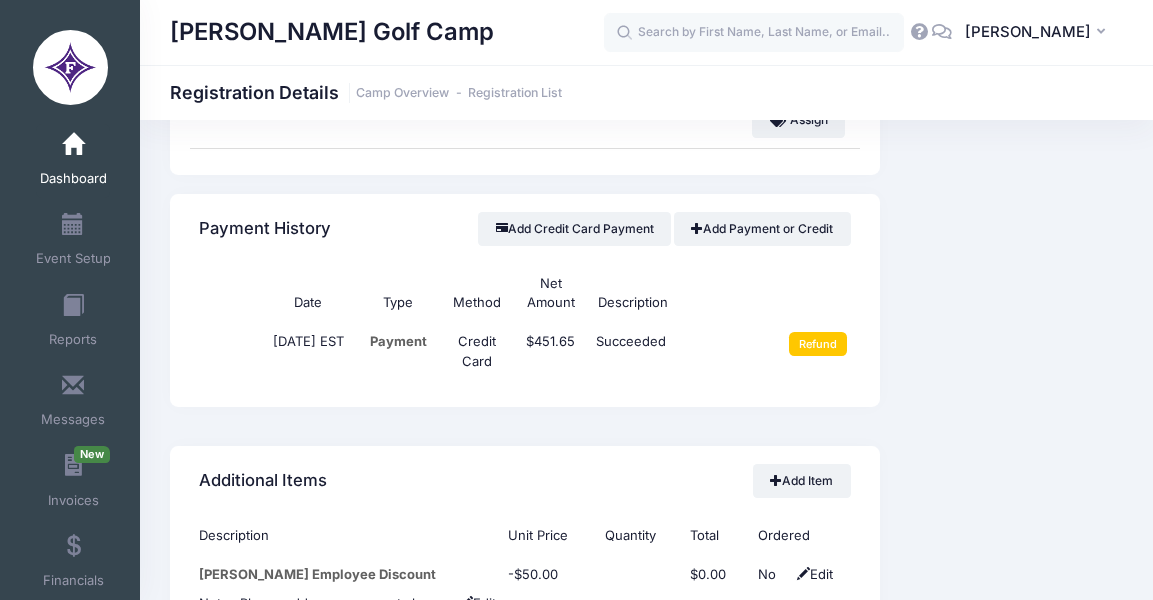scroll, scrollTop: 1317, scrollLeft: 0, axis: vertical 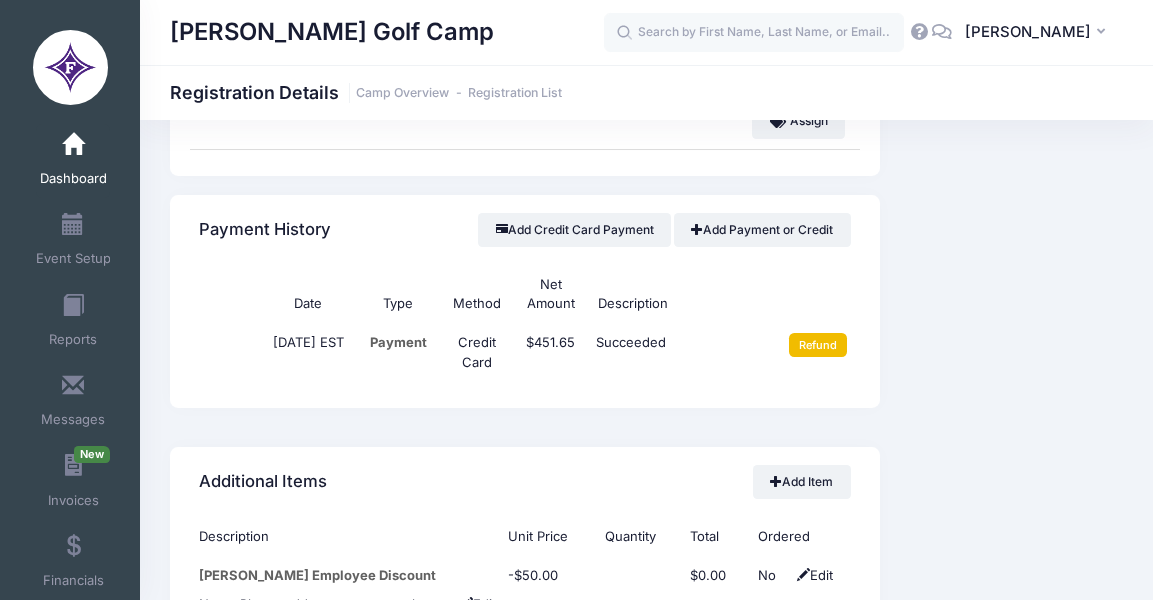 click on "Refund" at bounding box center [818, 345] 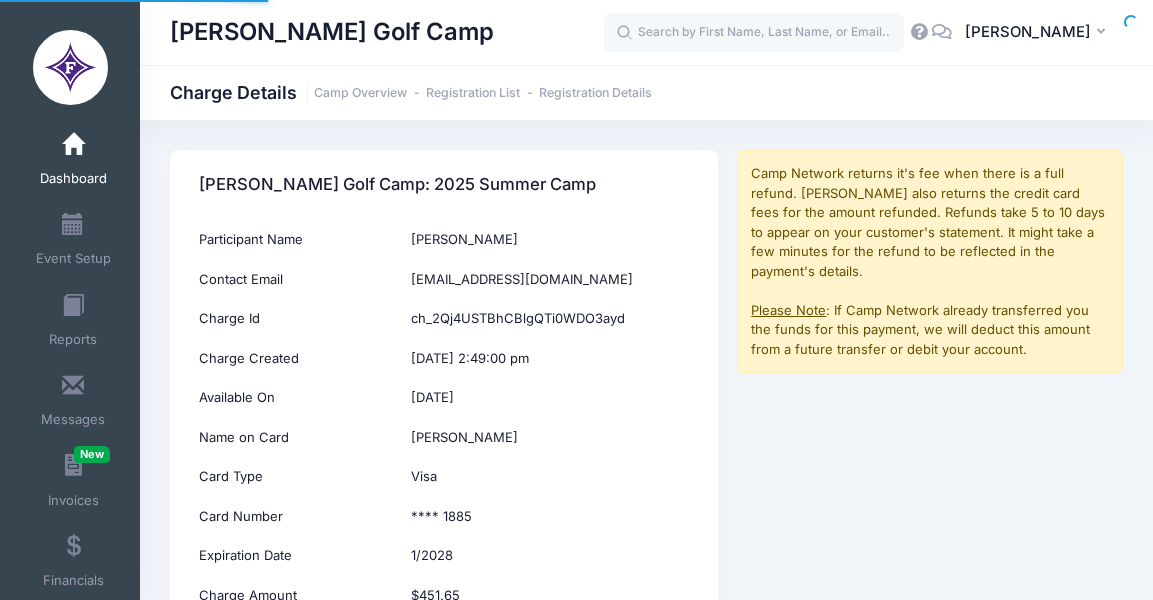 scroll, scrollTop: 0, scrollLeft: 0, axis: both 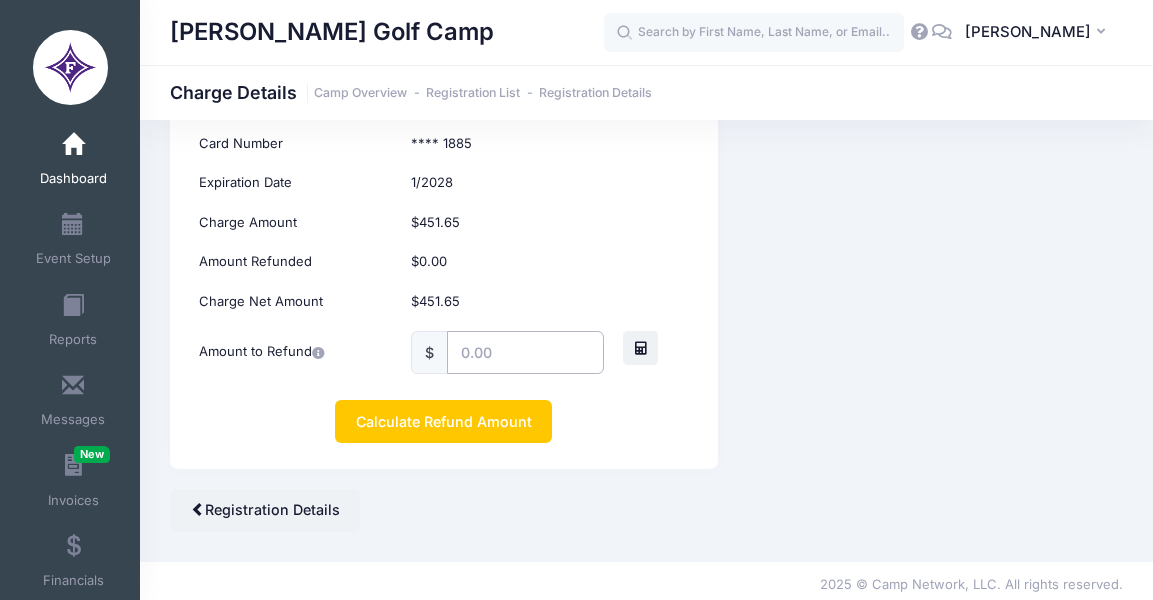 click at bounding box center [525, 352] 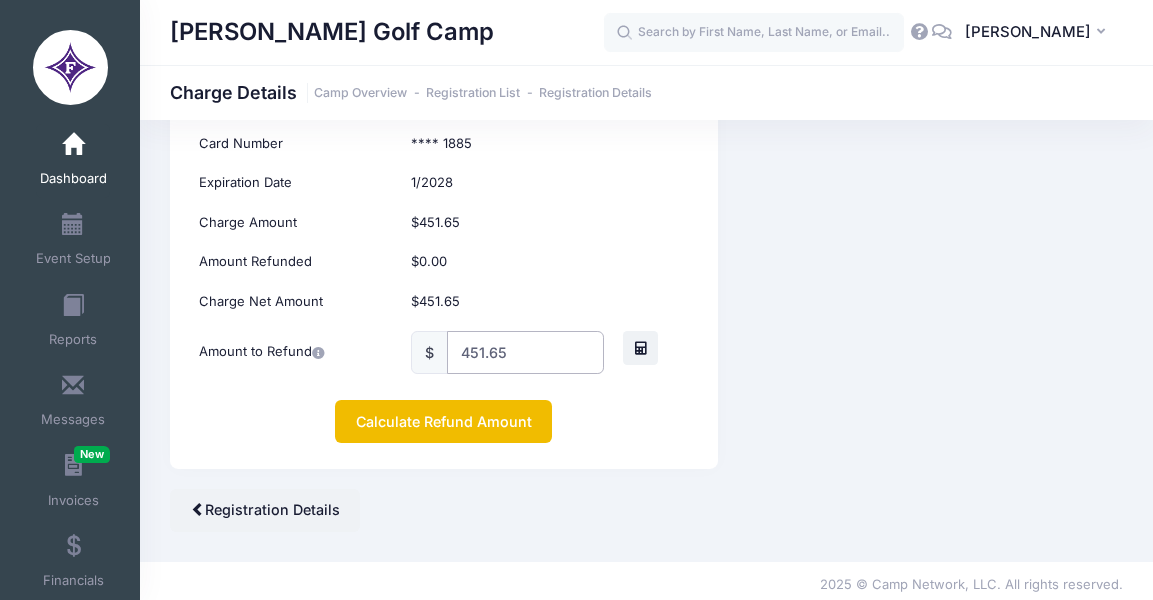 type on "451.65" 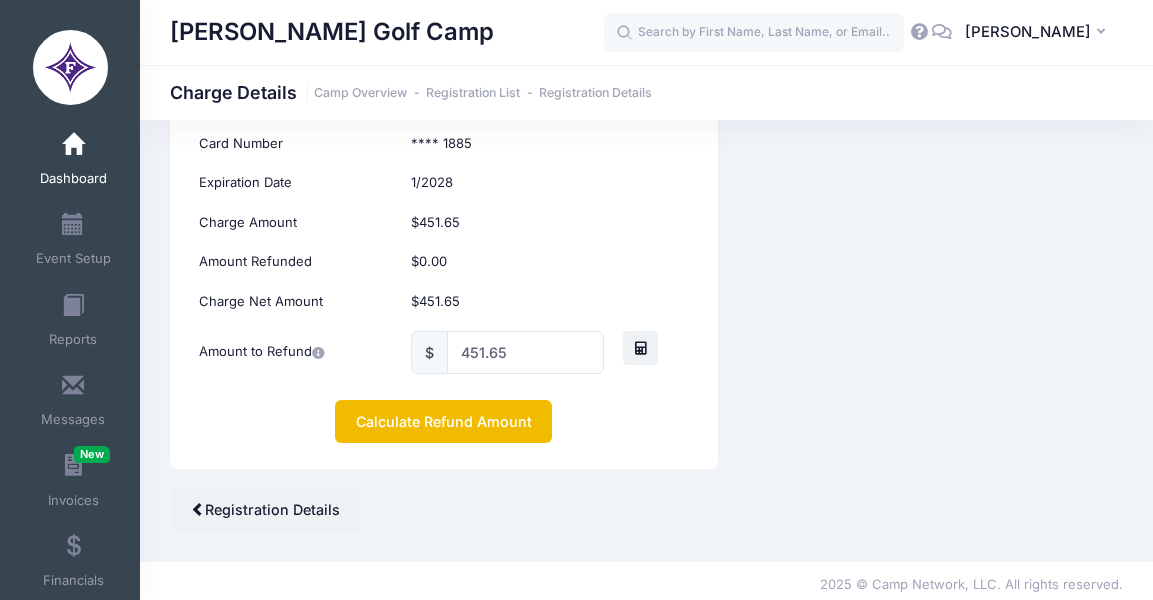 click on "Calculate Refund Amount" at bounding box center [443, 421] 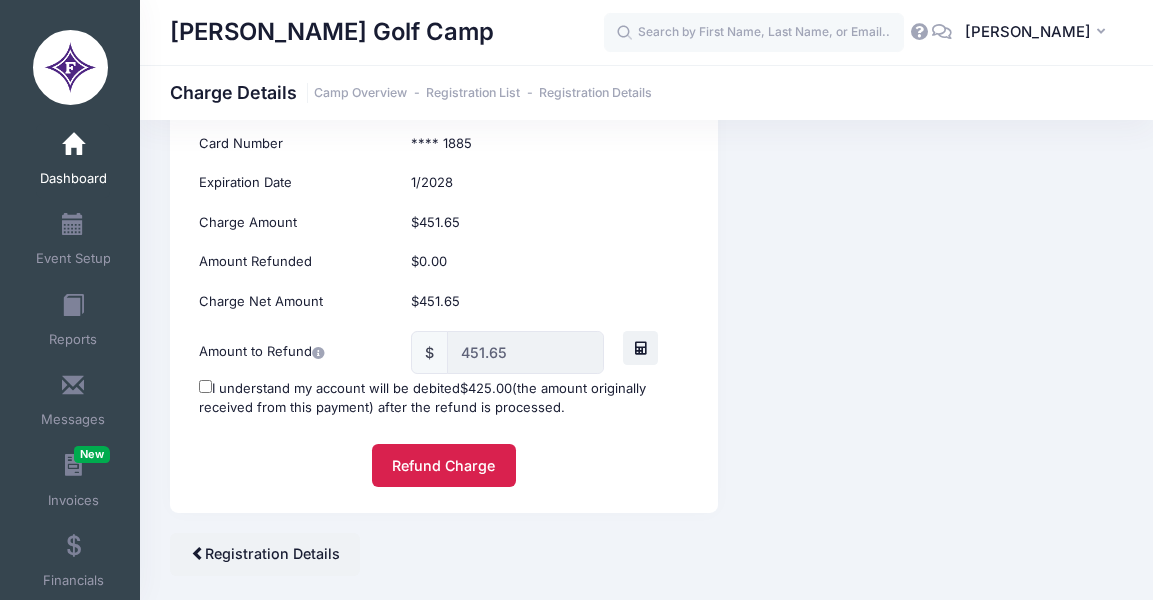 click on "Refund Charge" at bounding box center (444, 465) 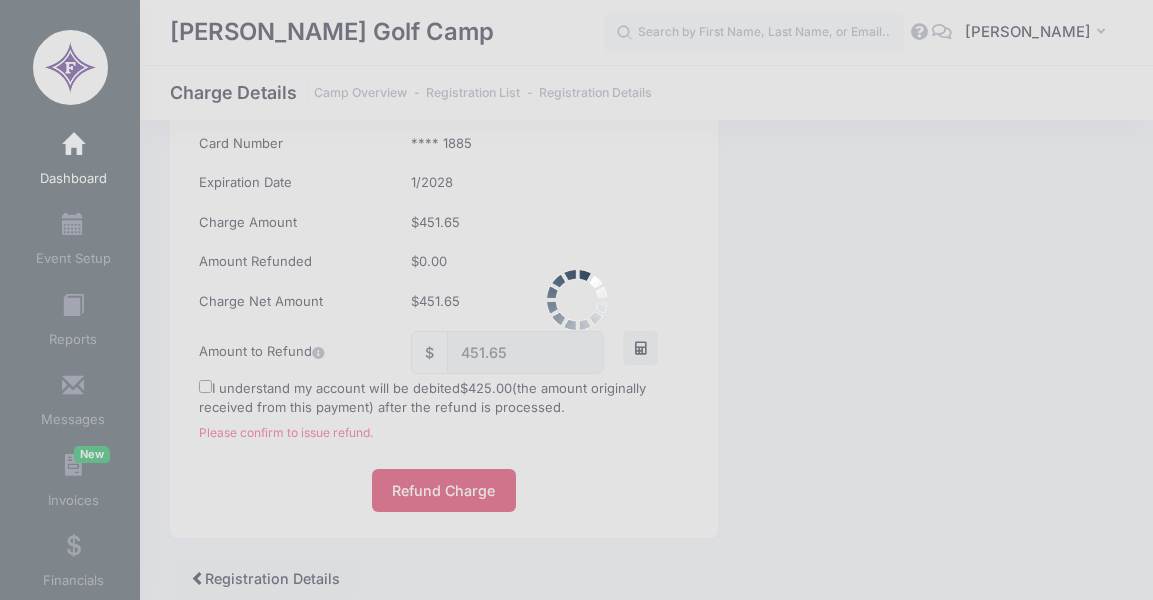 scroll, scrollTop: 441, scrollLeft: 0, axis: vertical 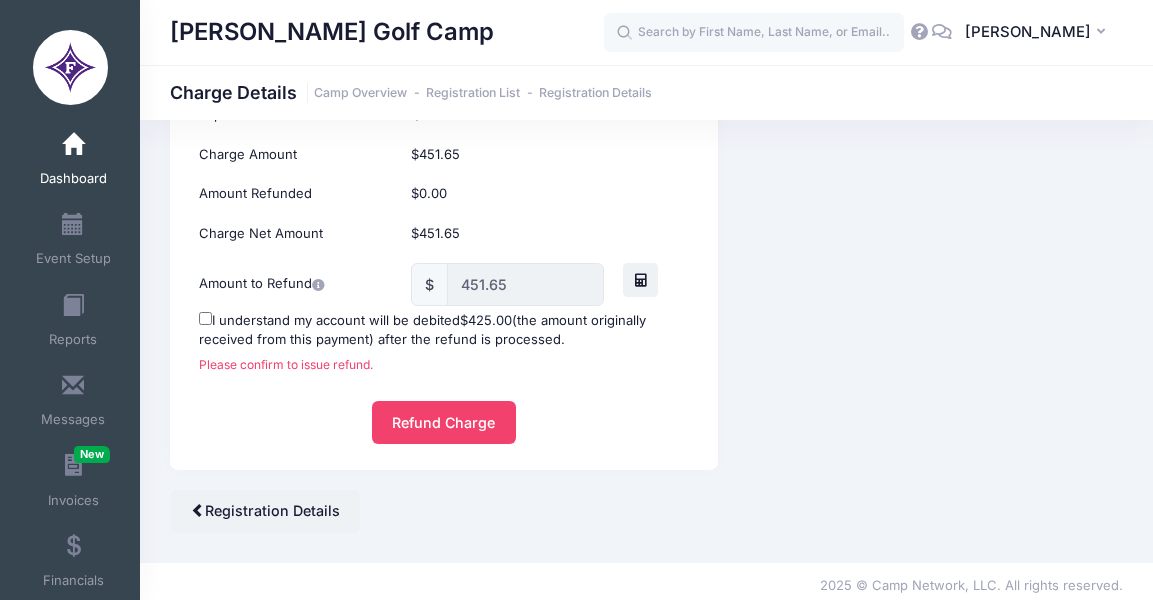 click on "I understand my account will be debited  $425.00  (the amount originally received from this payment) after the refund is processed.
Please confirm to issue refund." at bounding box center [205, 318] 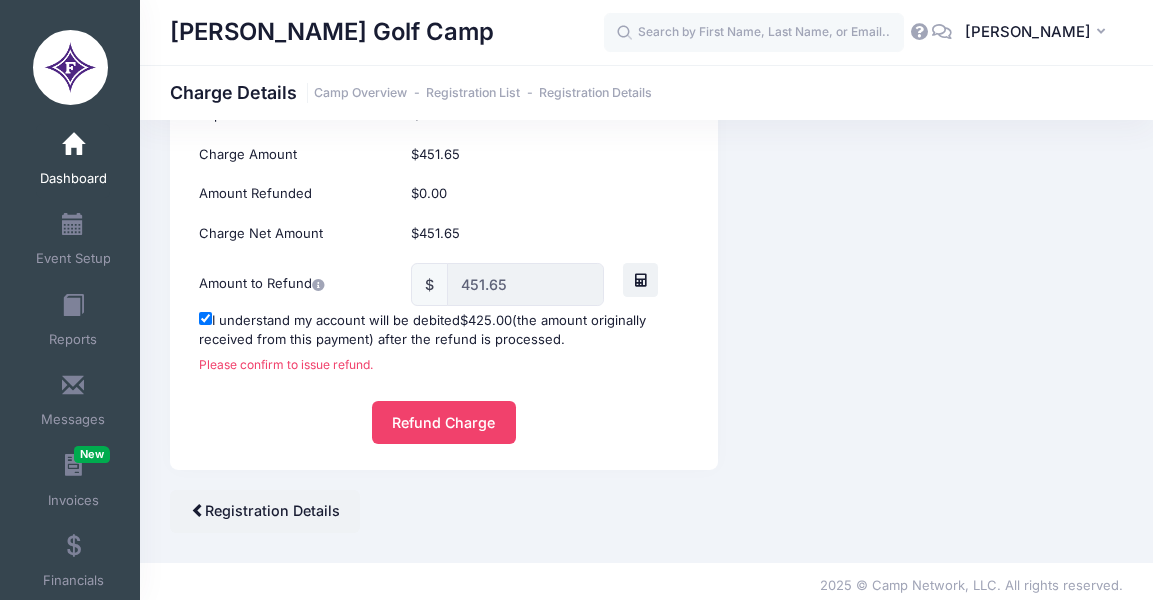 scroll, scrollTop: 416, scrollLeft: 0, axis: vertical 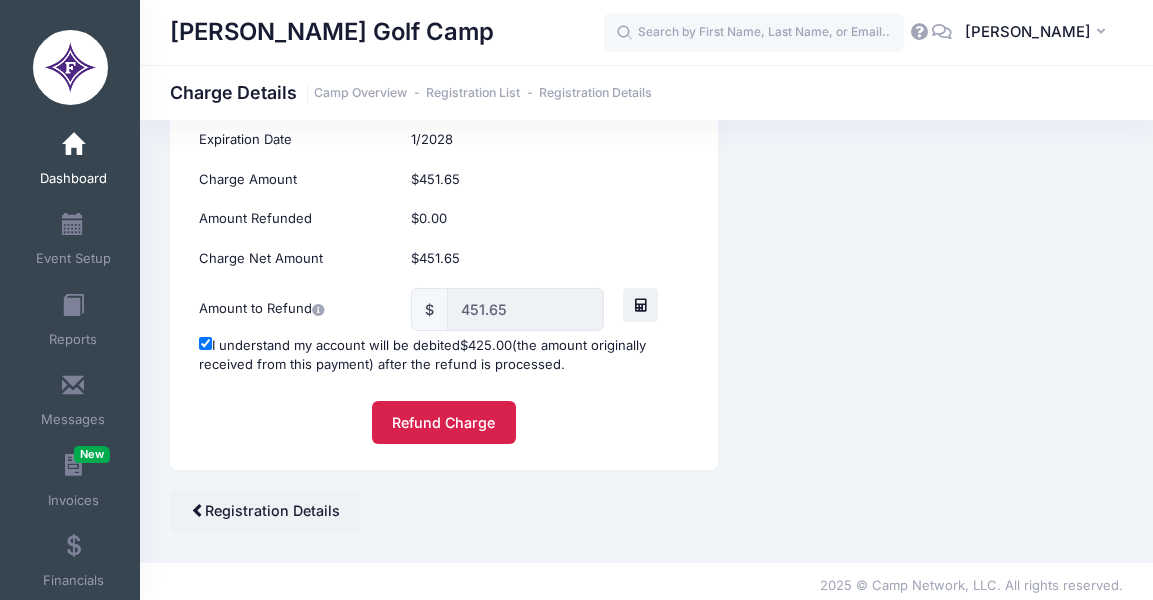 click on "Refund Charge" at bounding box center (444, 422) 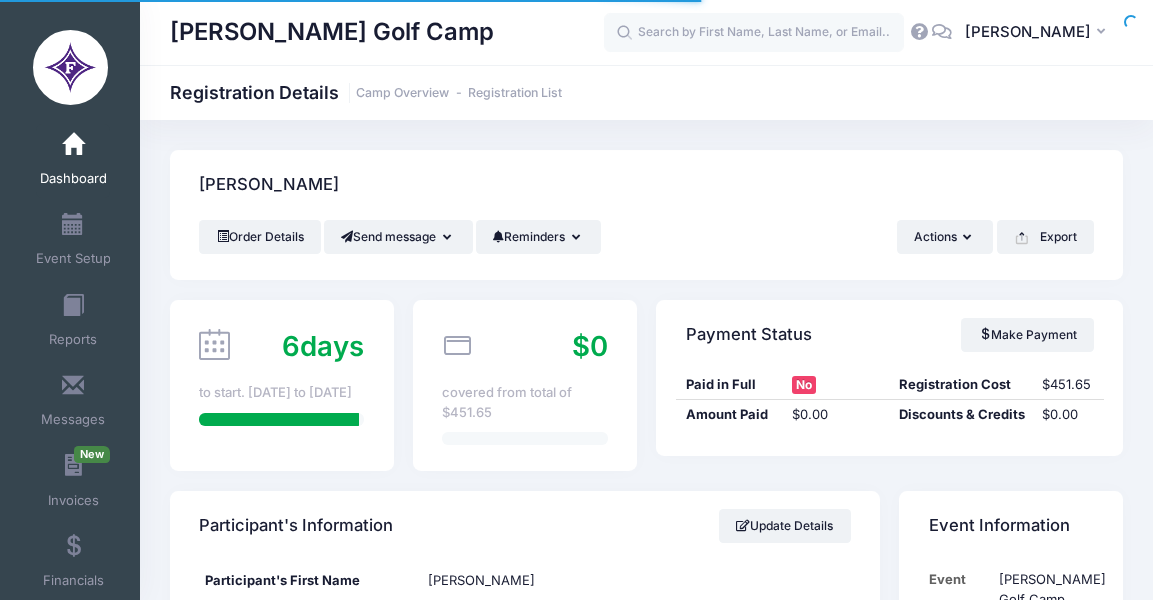 scroll, scrollTop: 161, scrollLeft: 0, axis: vertical 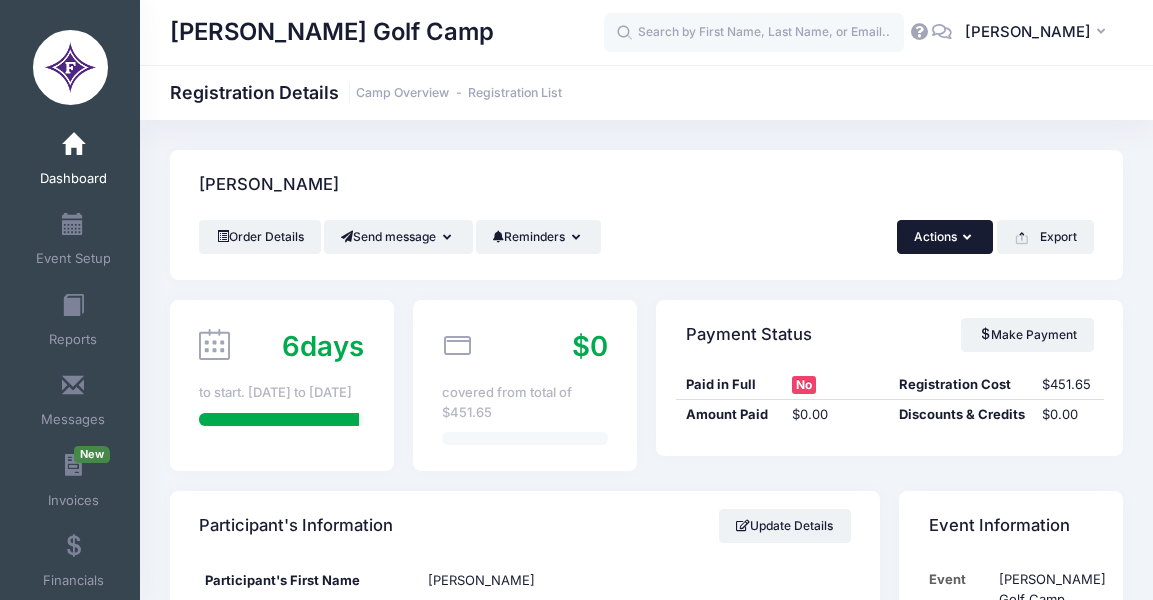 click on "Actions" at bounding box center [945, 237] 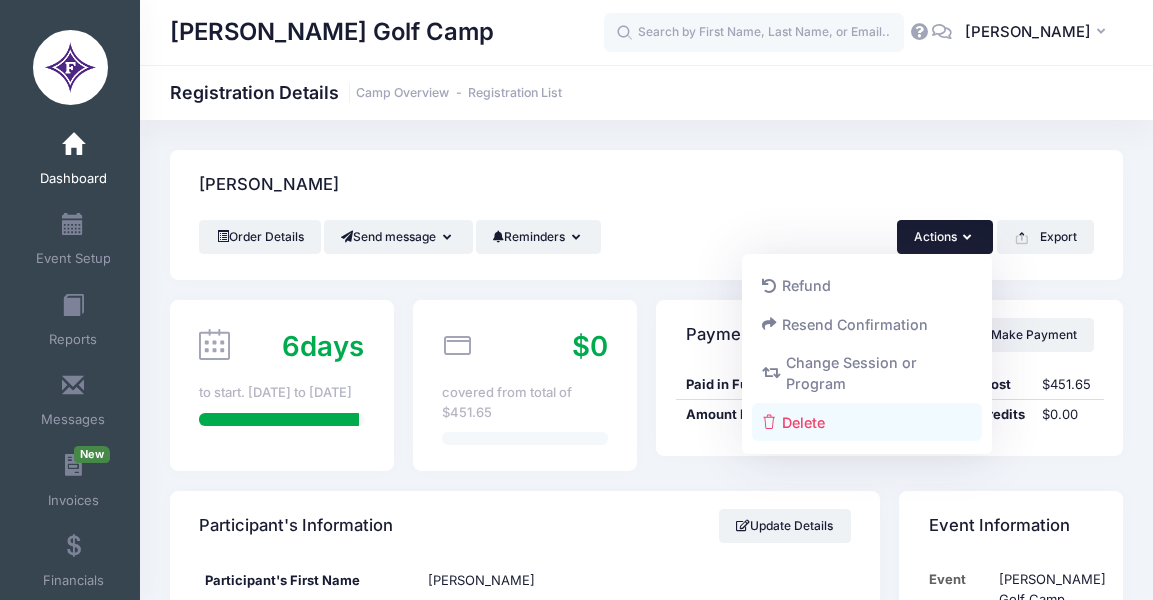 click on "Delete" at bounding box center [867, 422] 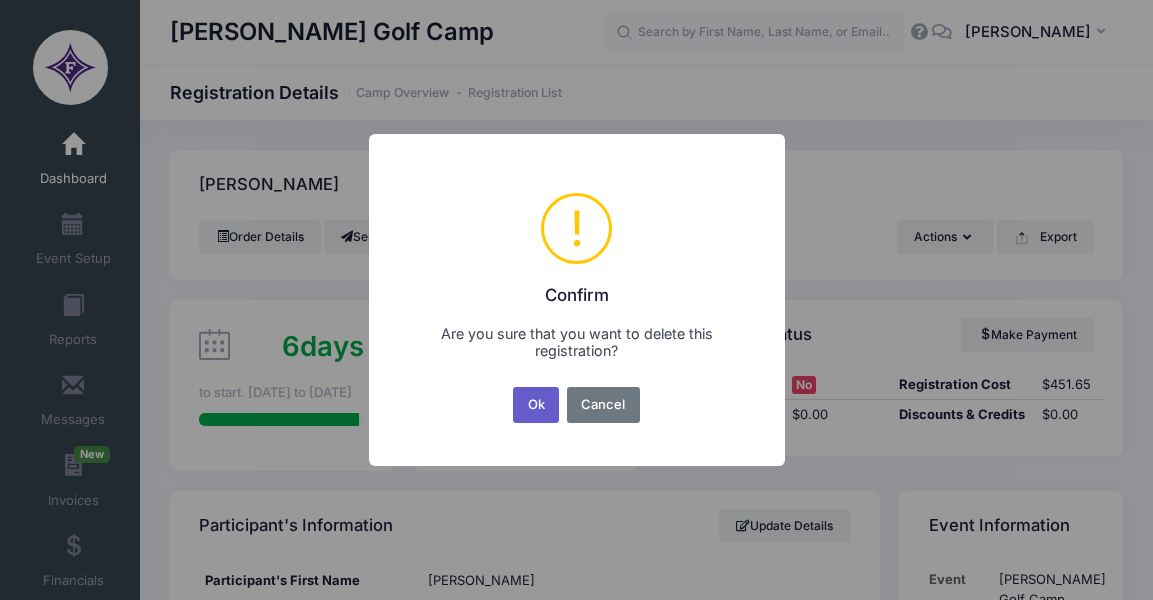 click on "Ok" at bounding box center [536, 405] 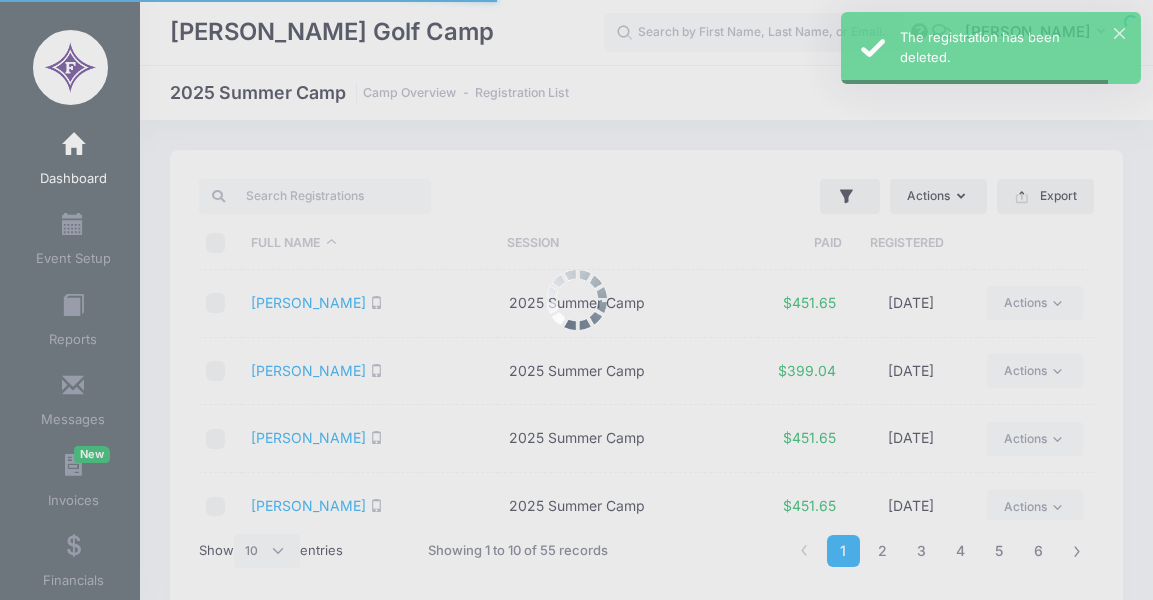 select on "10" 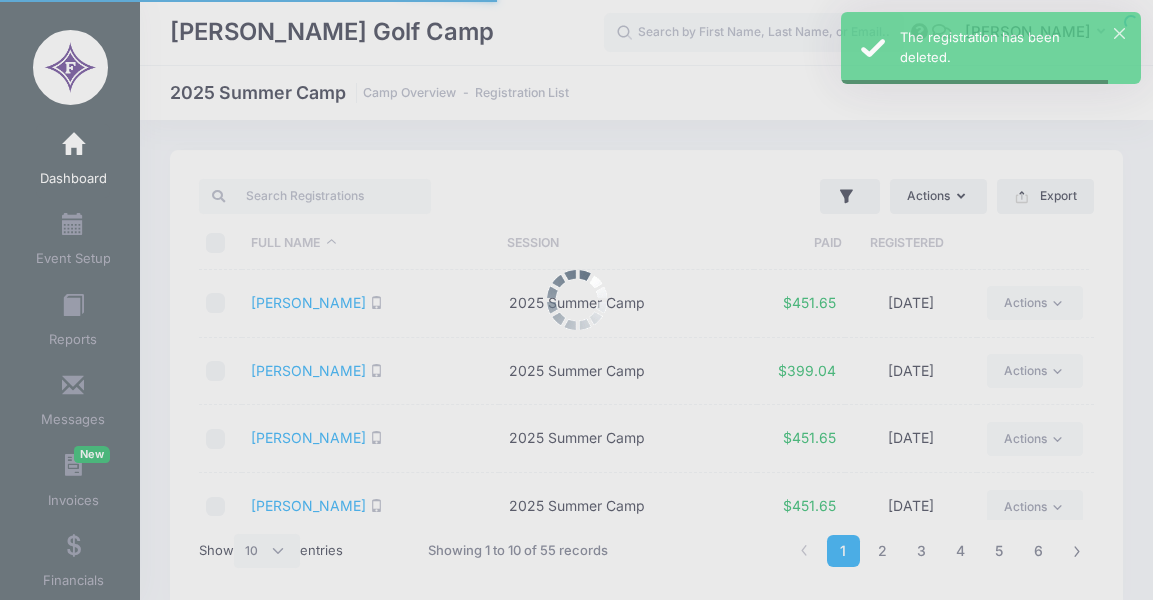 scroll, scrollTop: 0, scrollLeft: 0, axis: both 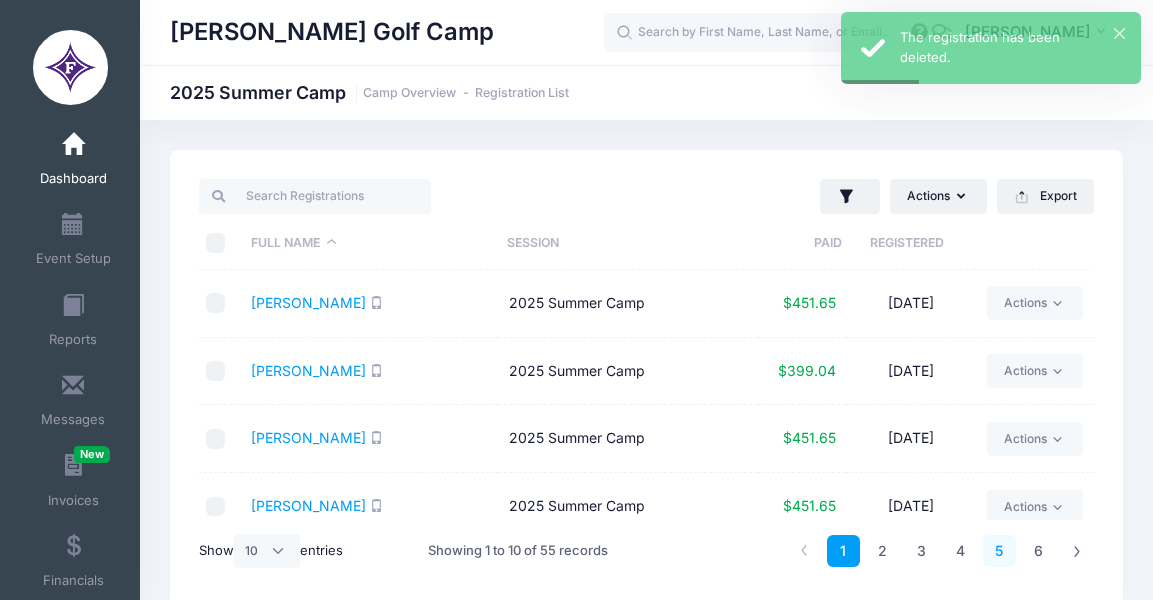 click on "5" at bounding box center (999, 551) 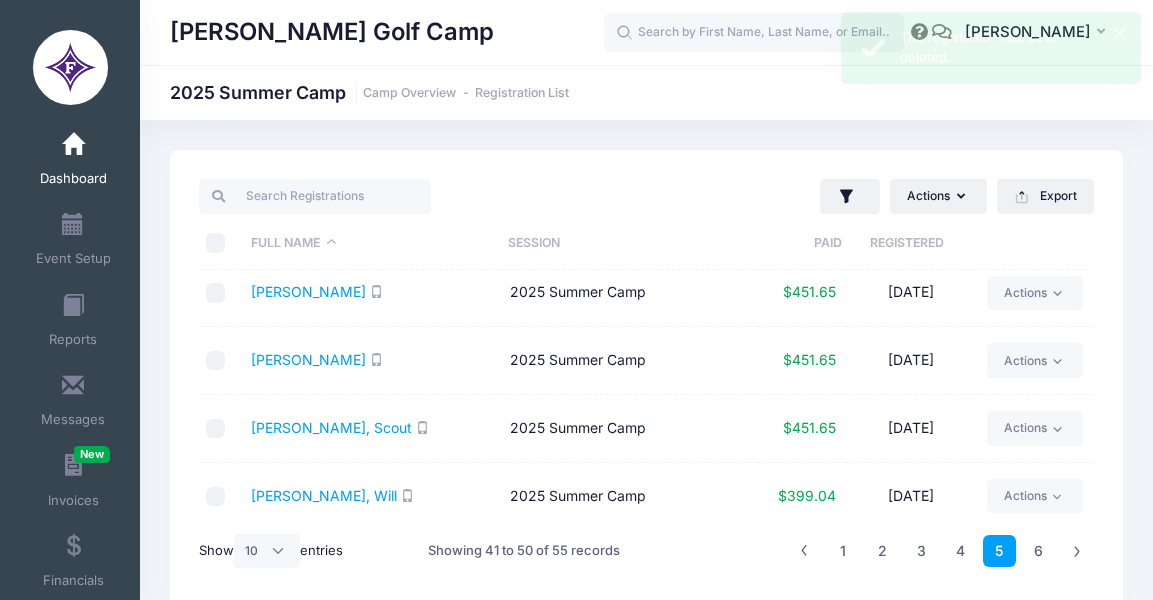 scroll, scrollTop: 424, scrollLeft: 0, axis: vertical 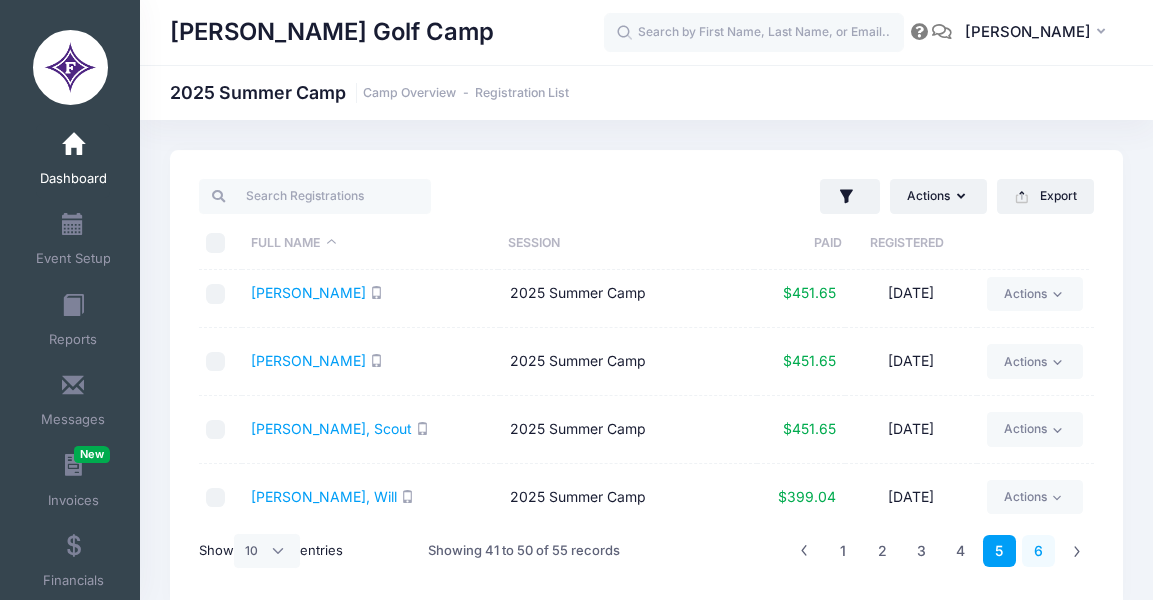 click on "6" at bounding box center [1038, 551] 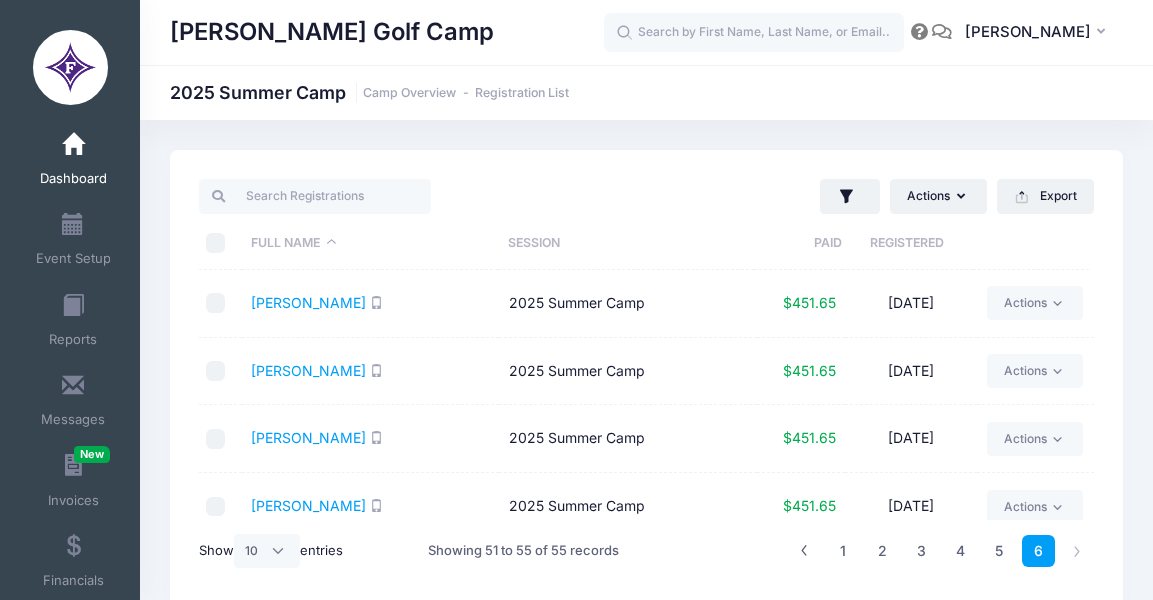 scroll, scrollTop: 0, scrollLeft: 0, axis: both 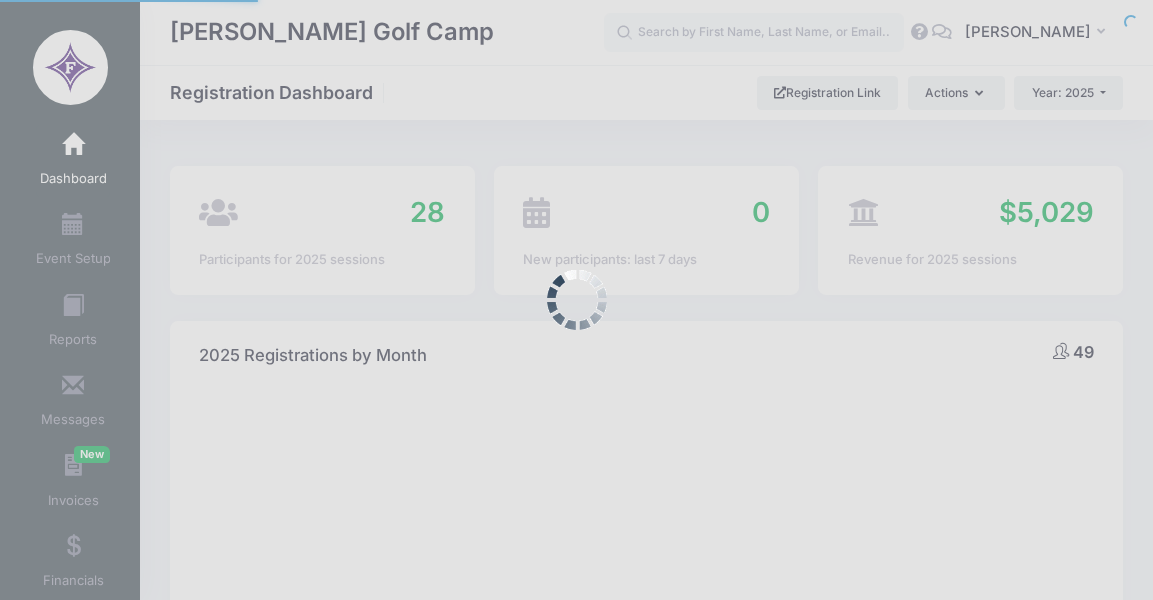 select 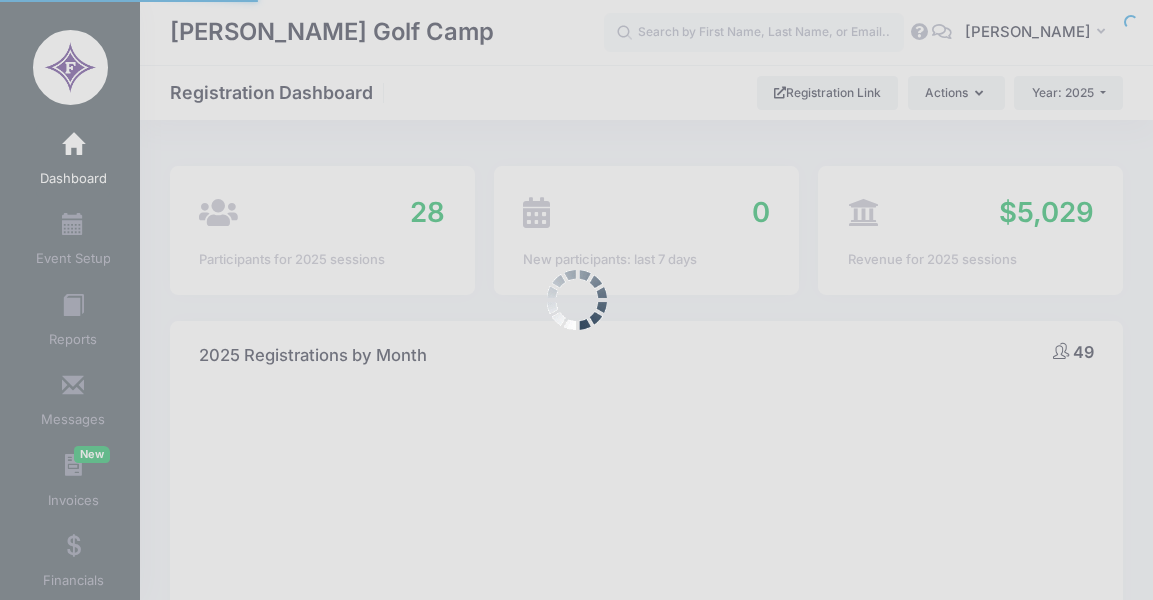 scroll, scrollTop: 0, scrollLeft: 0, axis: both 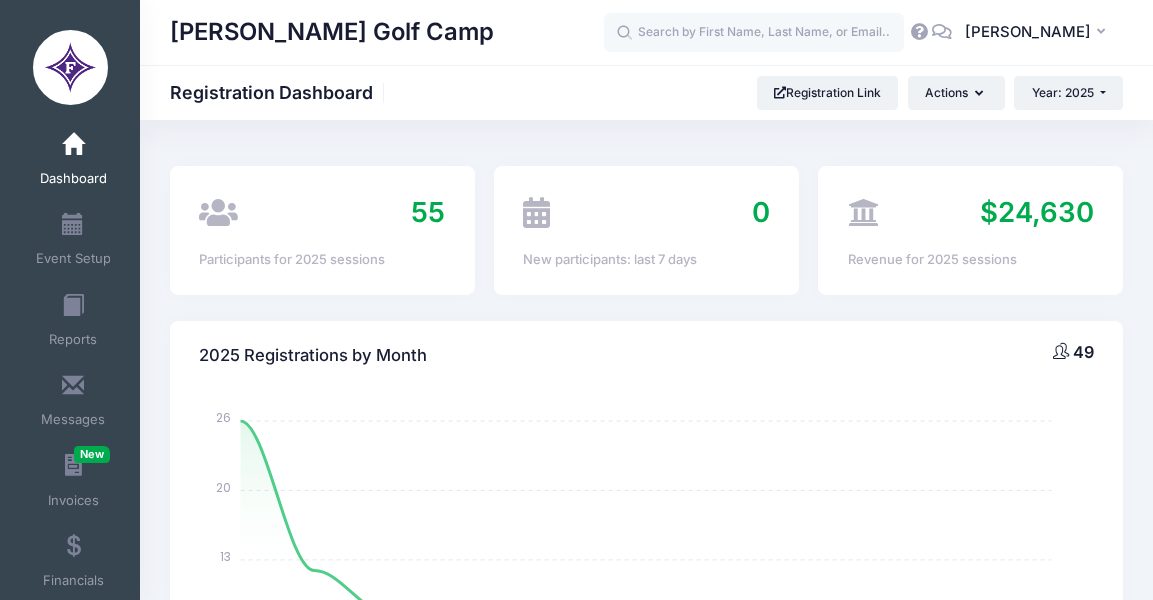 click on "Dashboard" at bounding box center [73, 179] 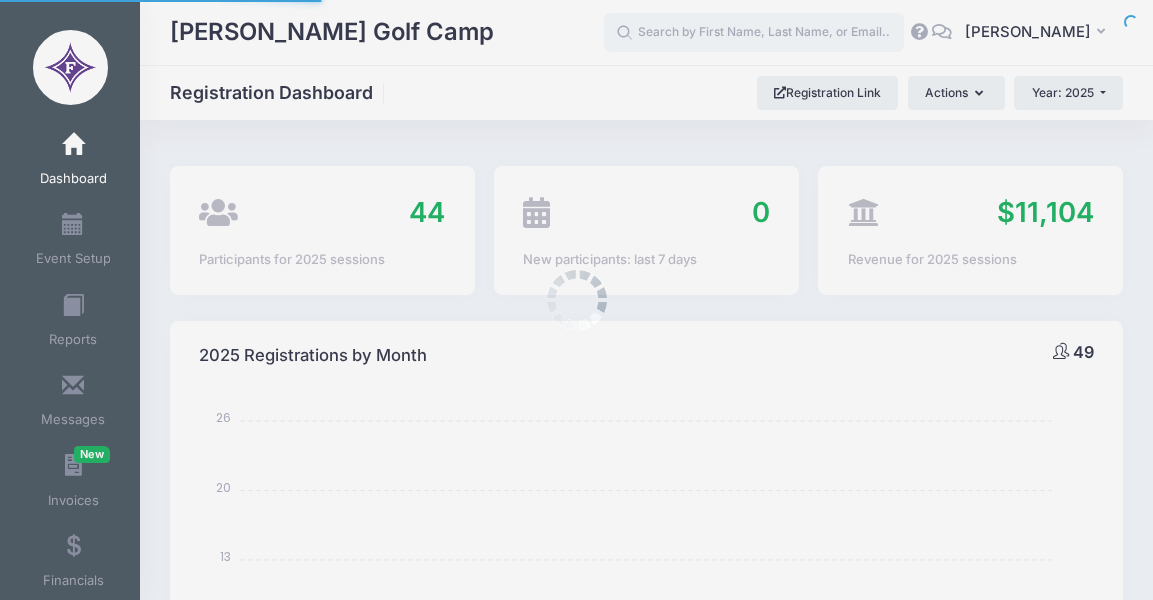 select 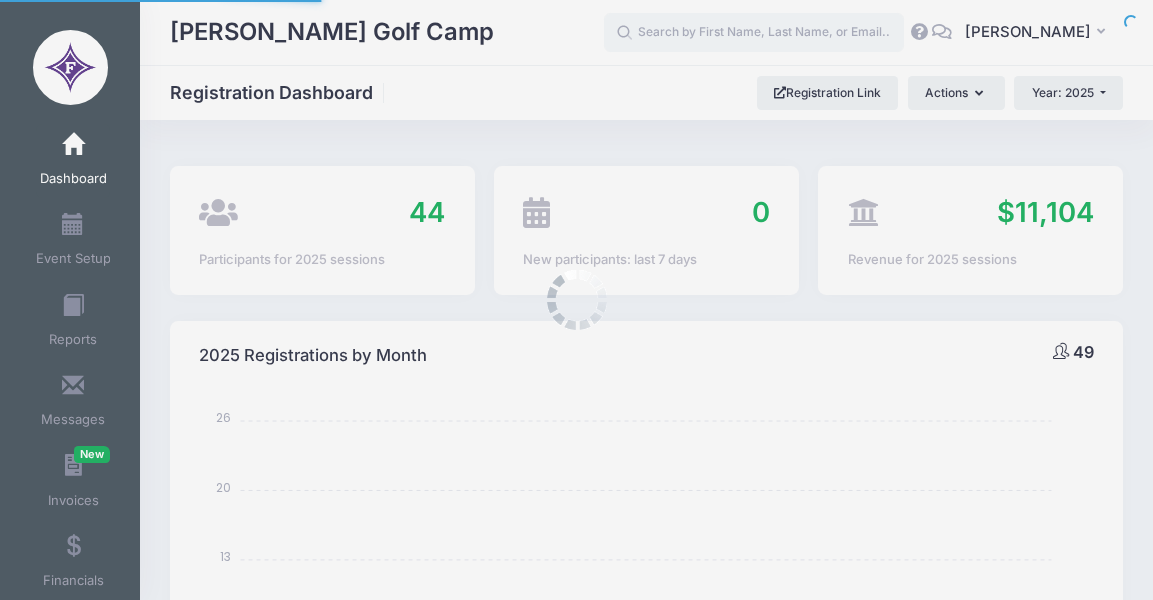scroll, scrollTop: 0, scrollLeft: 0, axis: both 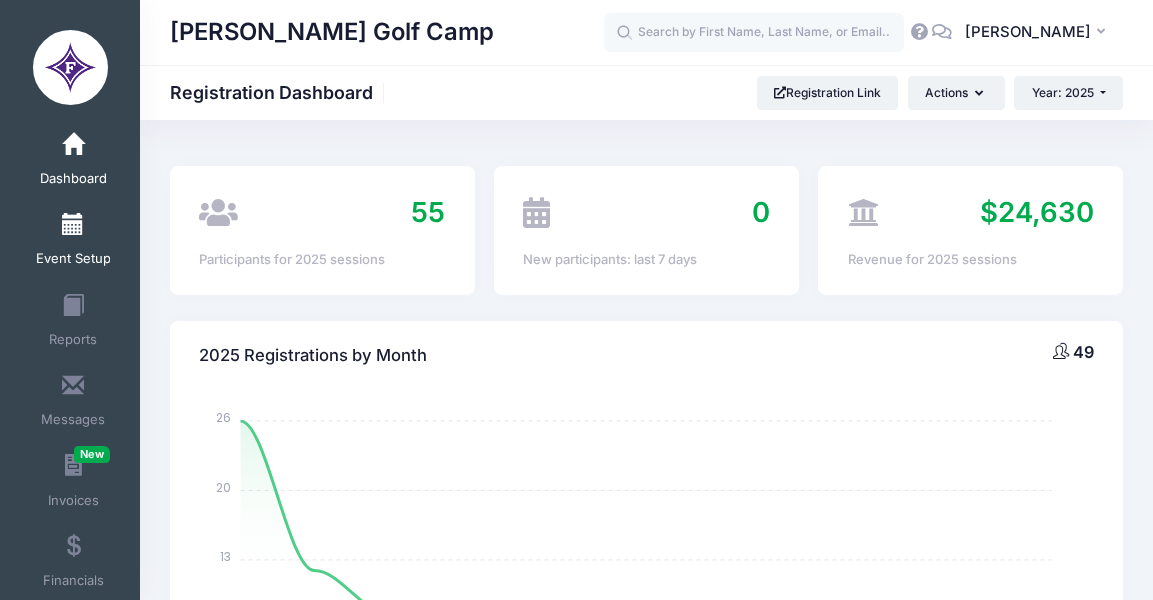 click at bounding box center [73, 225] 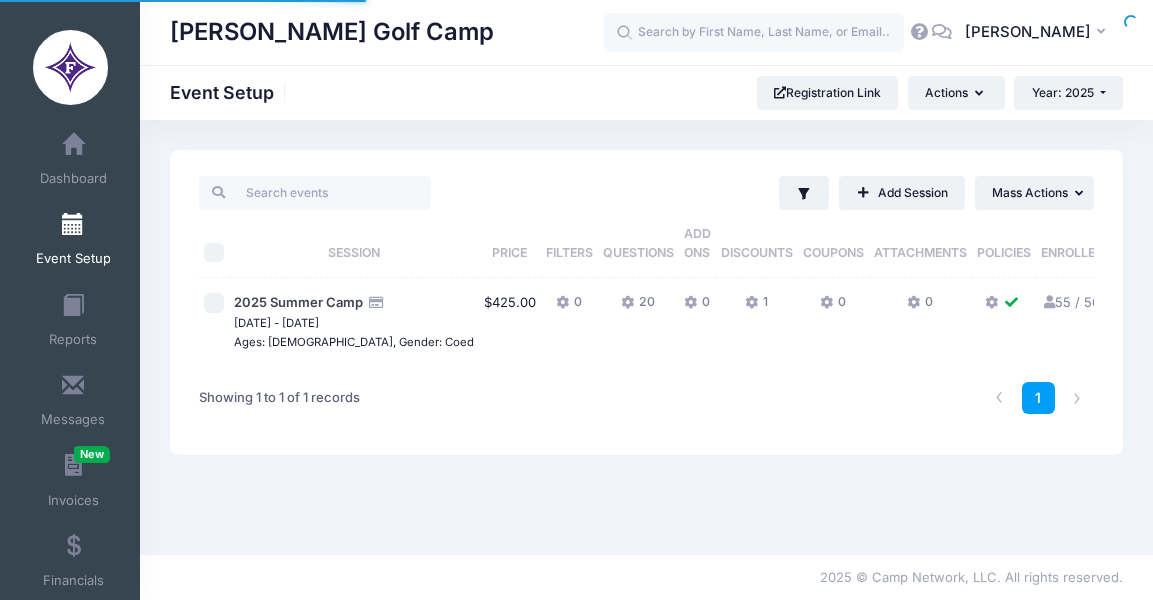 scroll, scrollTop: 0, scrollLeft: 0, axis: both 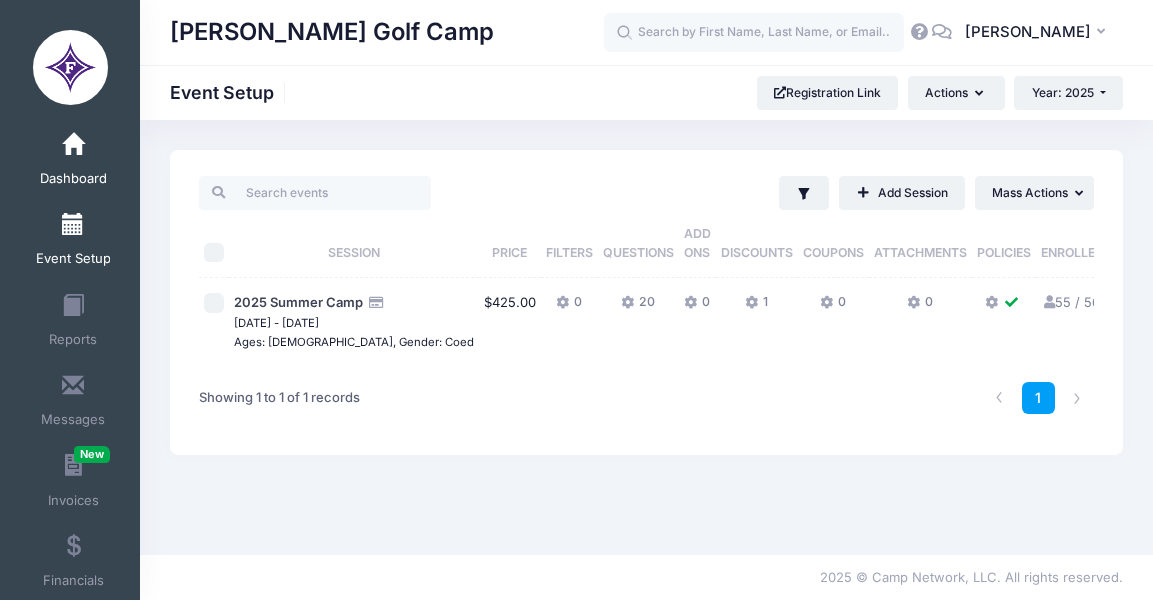 click on "Dashboard" at bounding box center [73, 161] 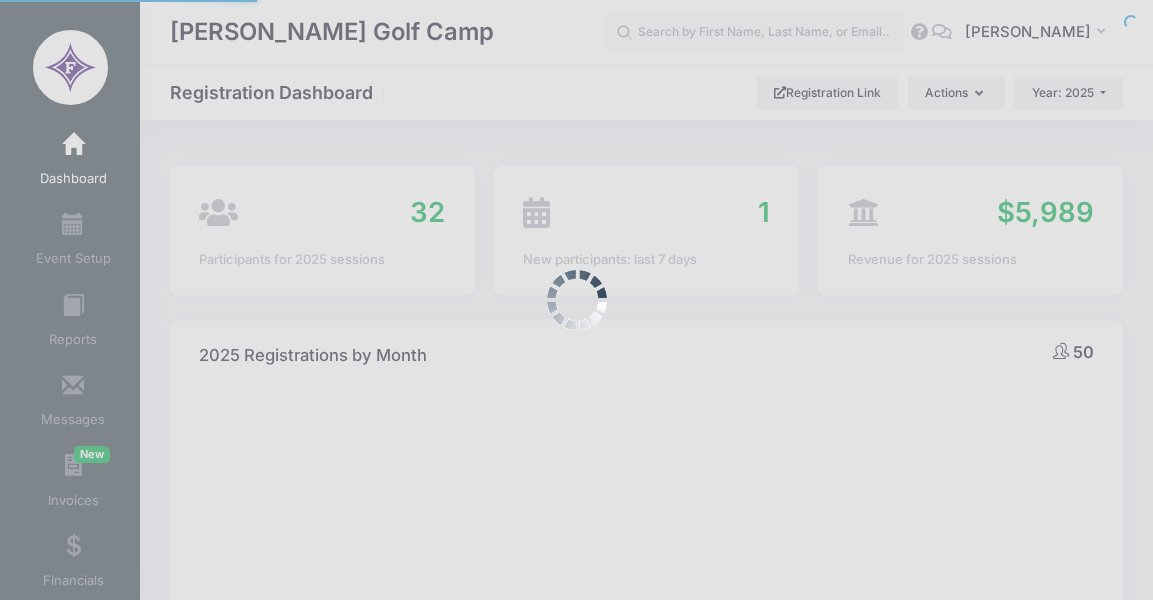 select 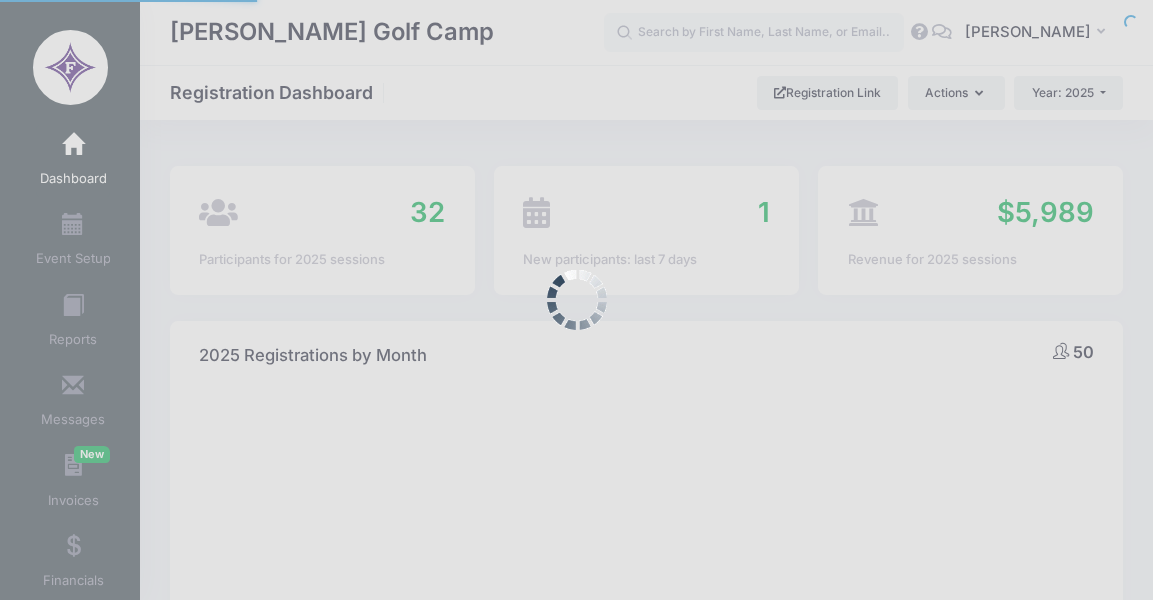scroll, scrollTop: 0, scrollLeft: 0, axis: both 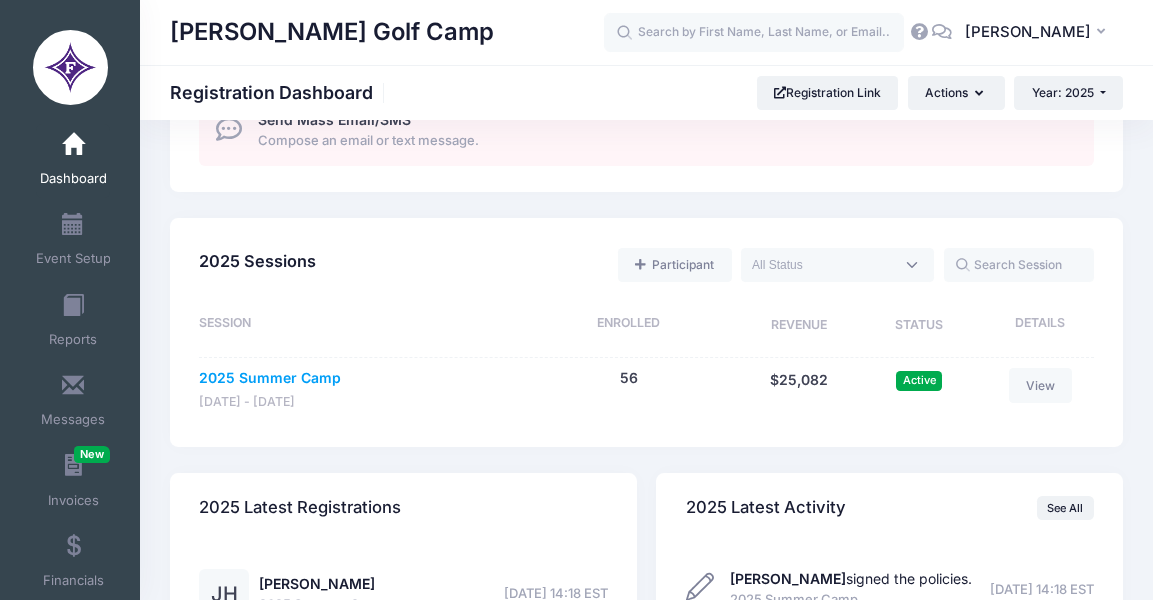 click on "2025 Summer Camp" at bounding box center (270, 378) 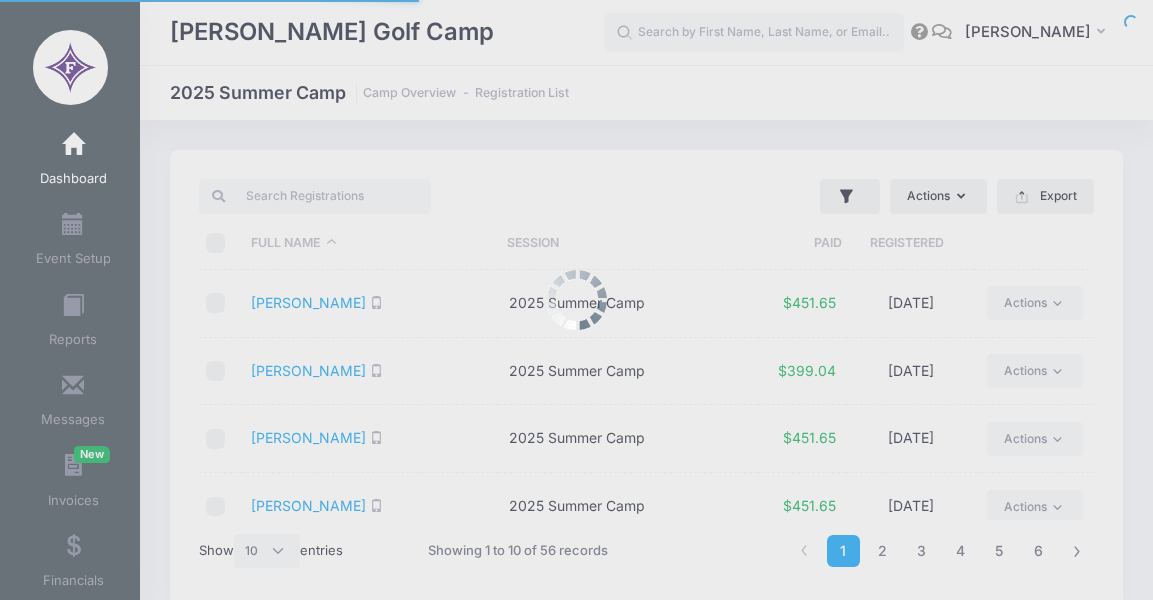 select on "10" 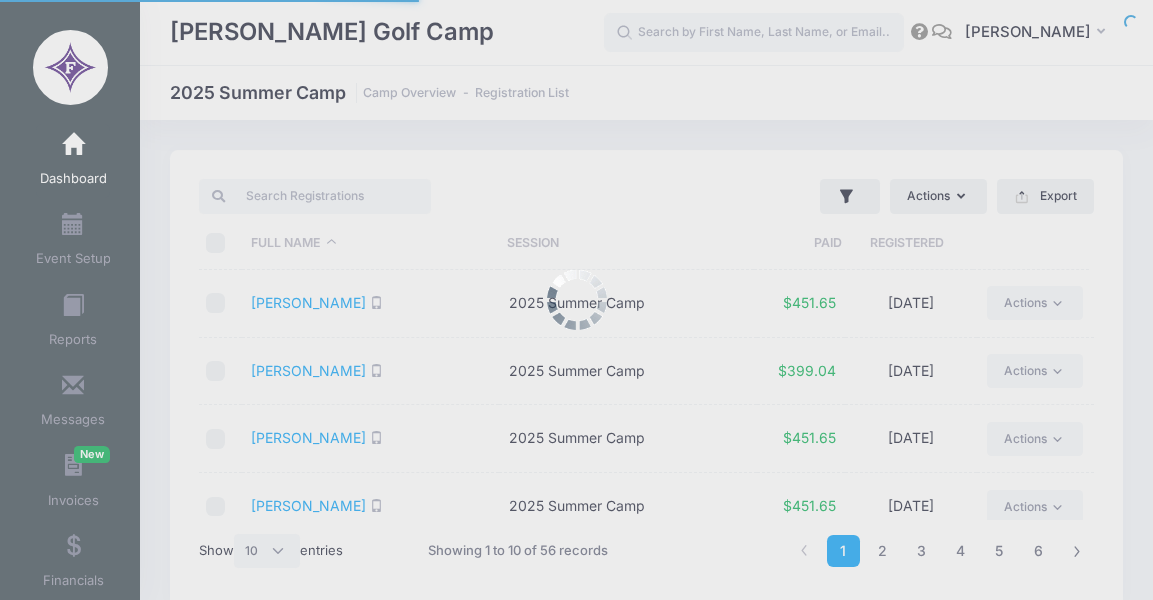 scroll, scrollTop: 0, scrollLeft: 0, axis: both 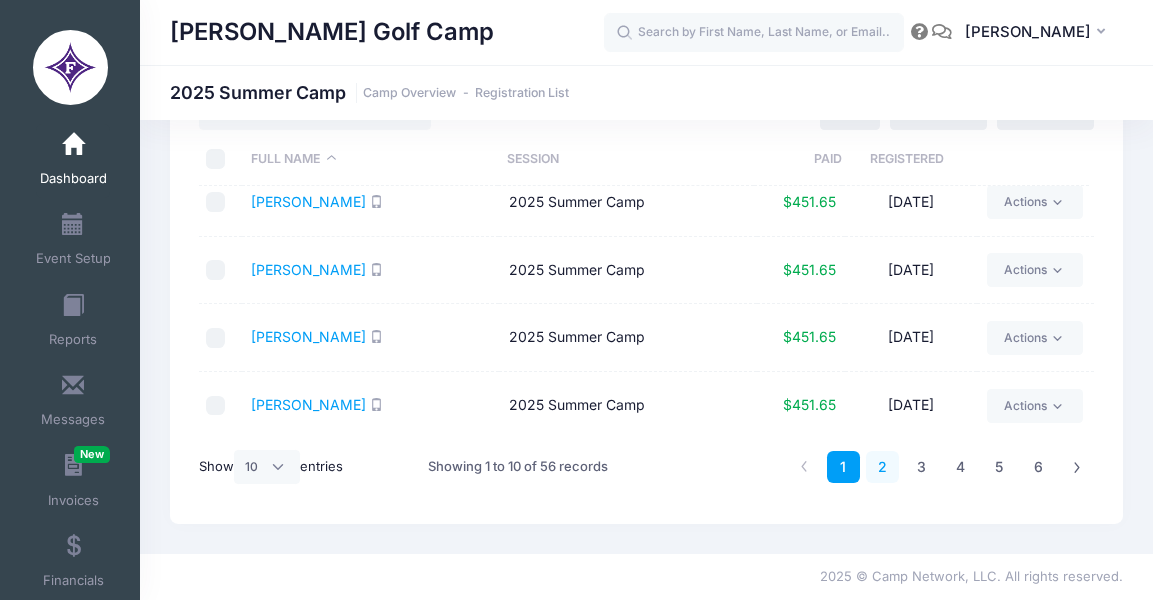 click on "2" at bounding box center (882, 467) 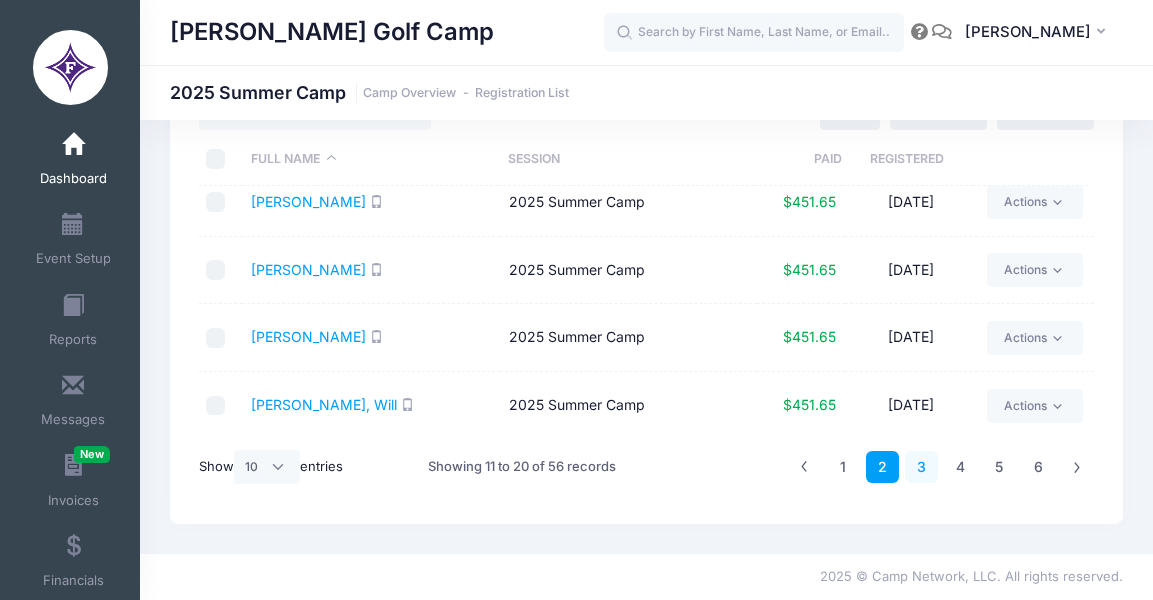 click on "3" at bounding box center [921, 467] 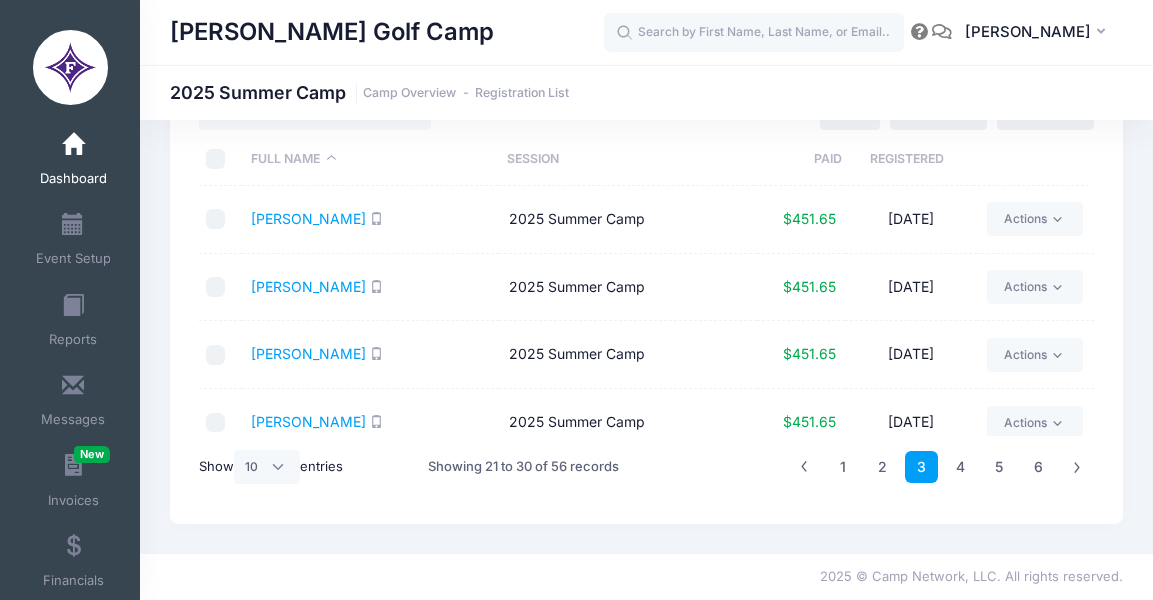scroll, scrollTop: 19, scrollLeft: 0, axis: vertical 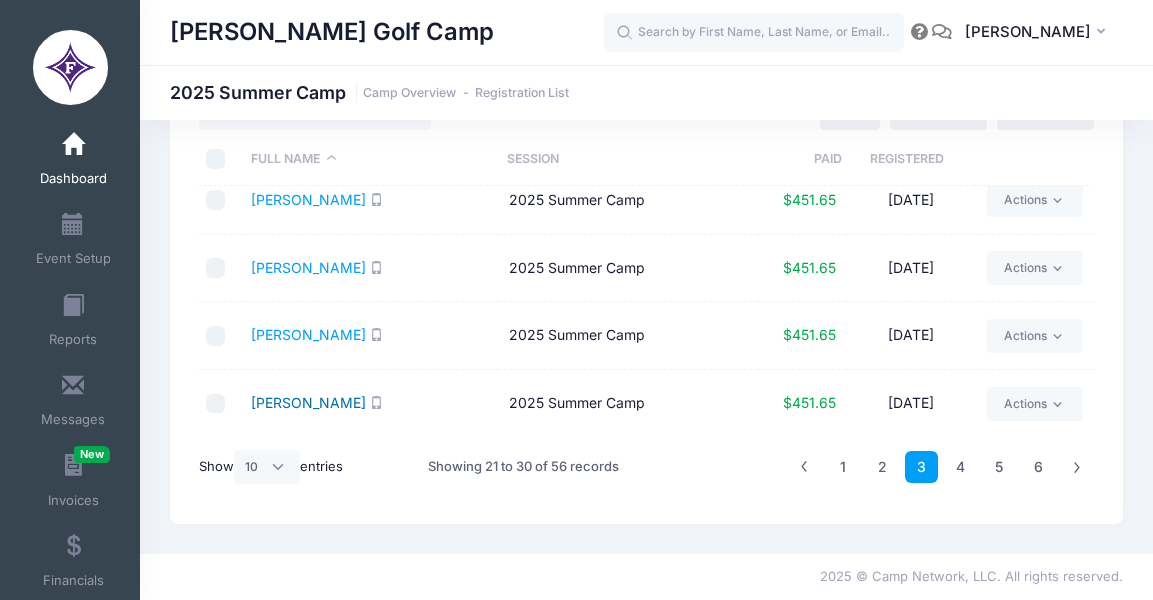 click on "[PERSON_NAME]" at bounding box center [308, 402] 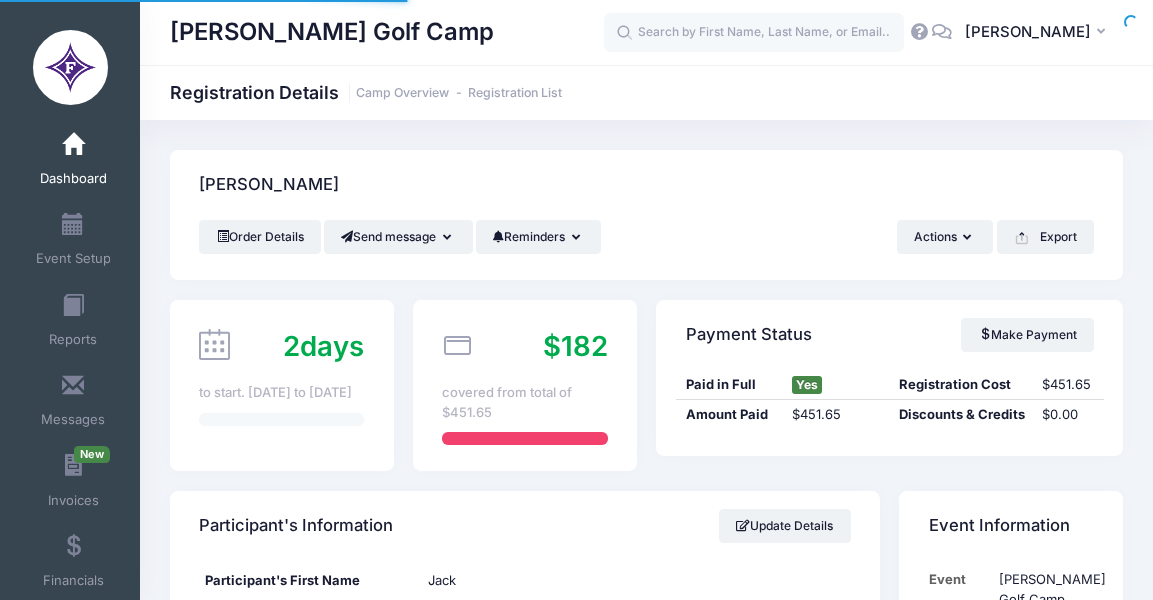 scroll, scrollTop: 0, scrollLeft: 0, axis: both 